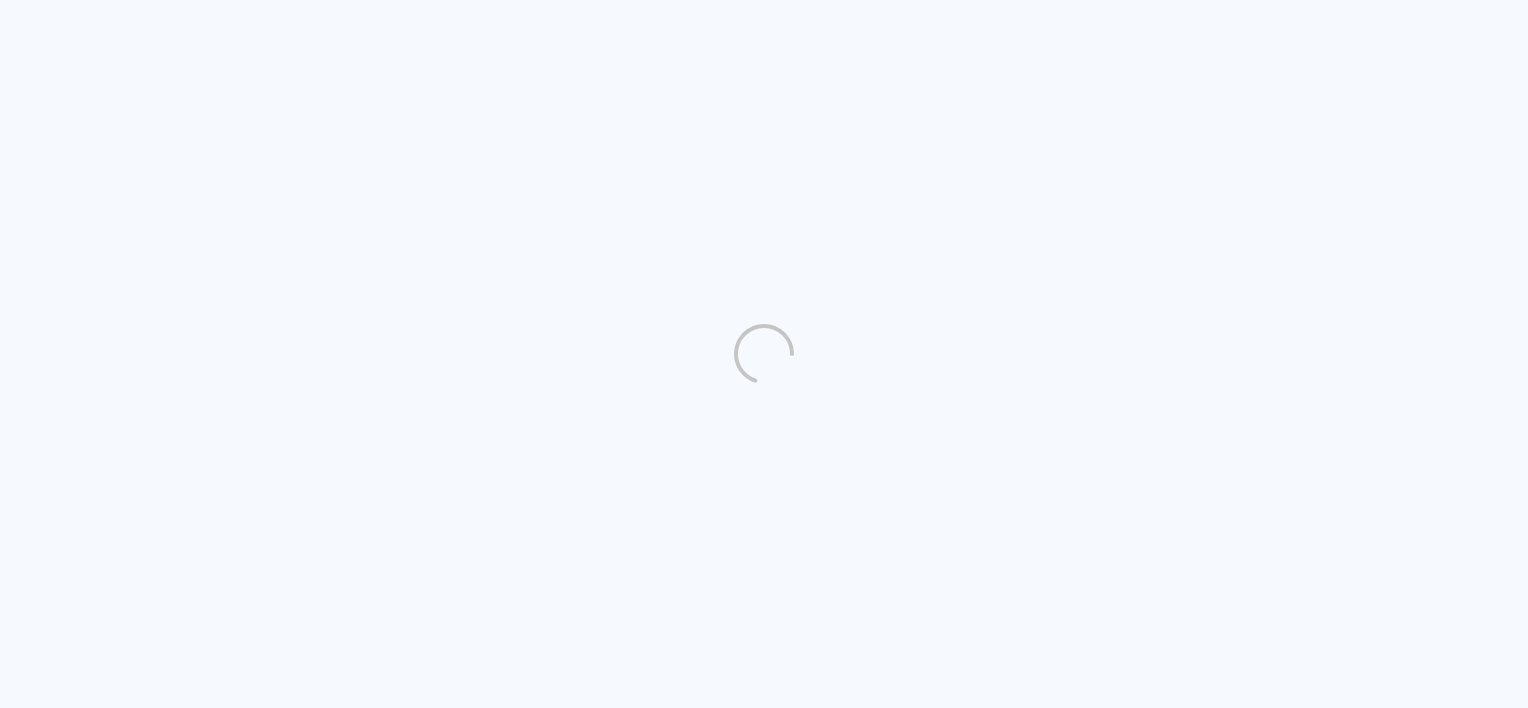 scroll, scrollTop: 0, scrollLeft: 0, axis: both 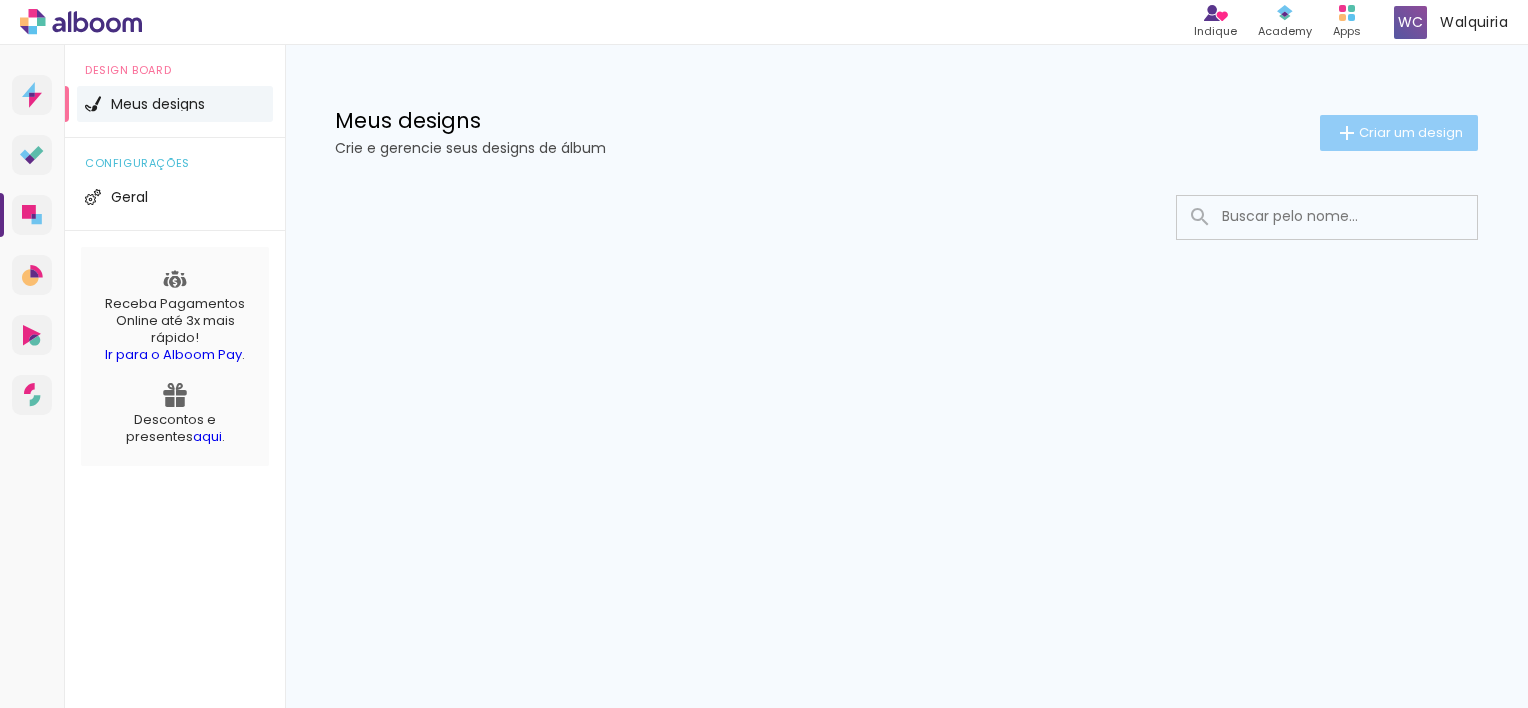 click on "Criar um design" 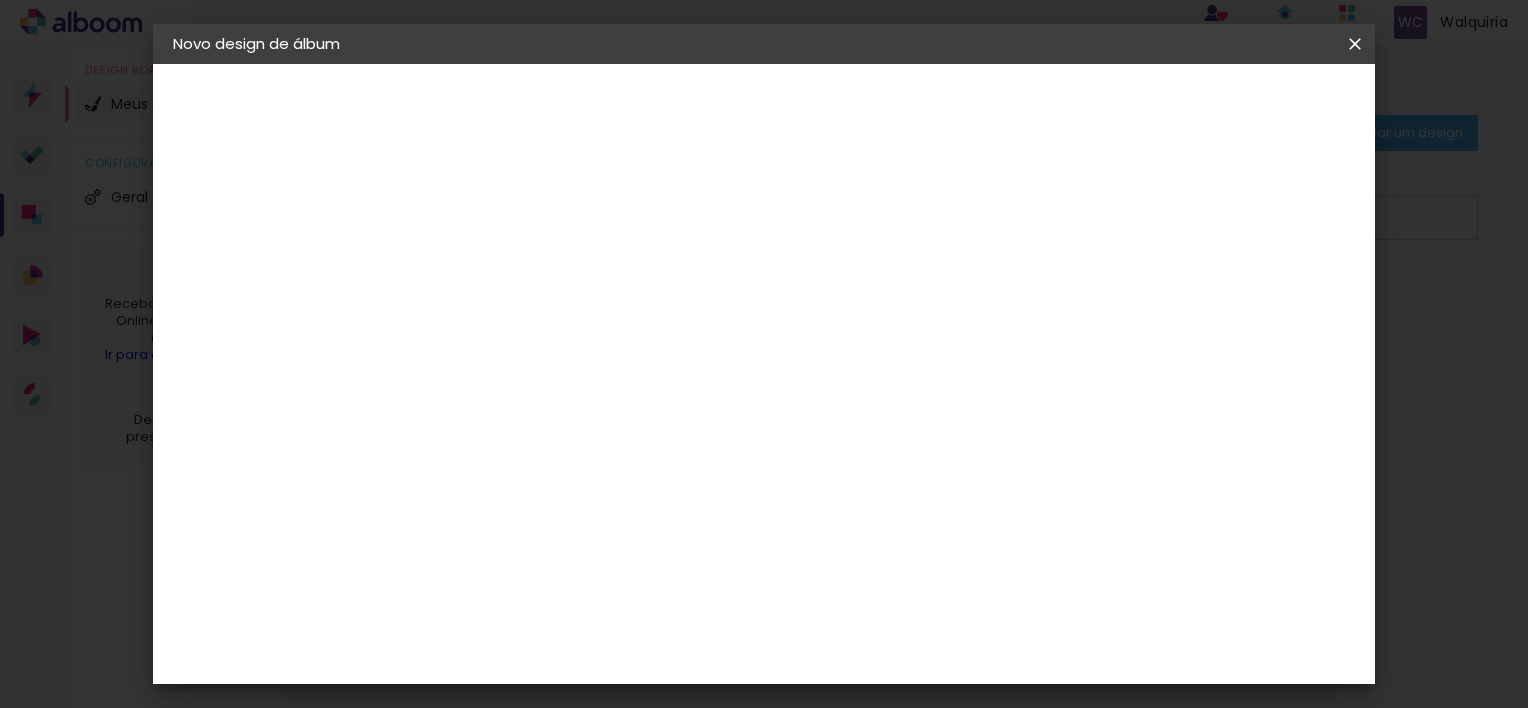 click at bounding box center (500, 268) 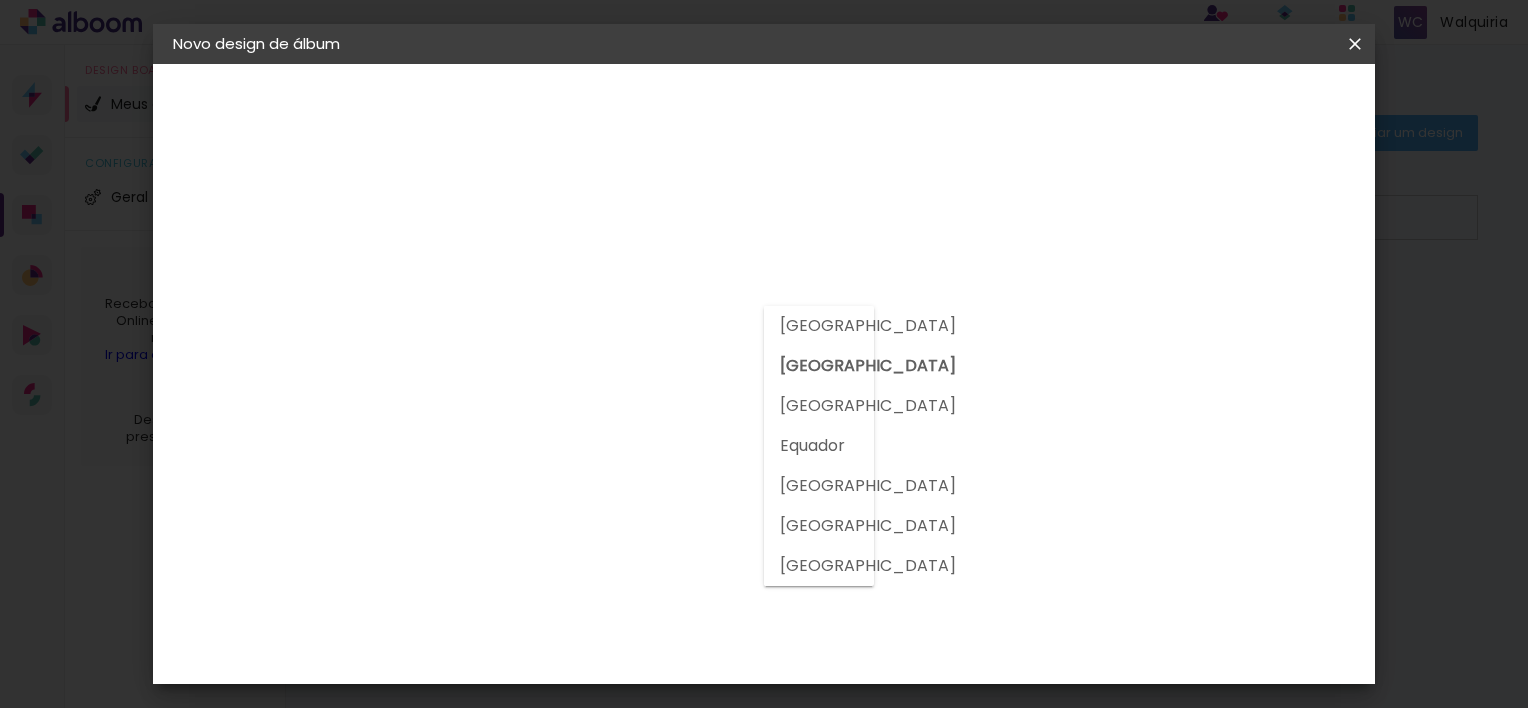 click on "[GEOGRAPHIC_DATA]" 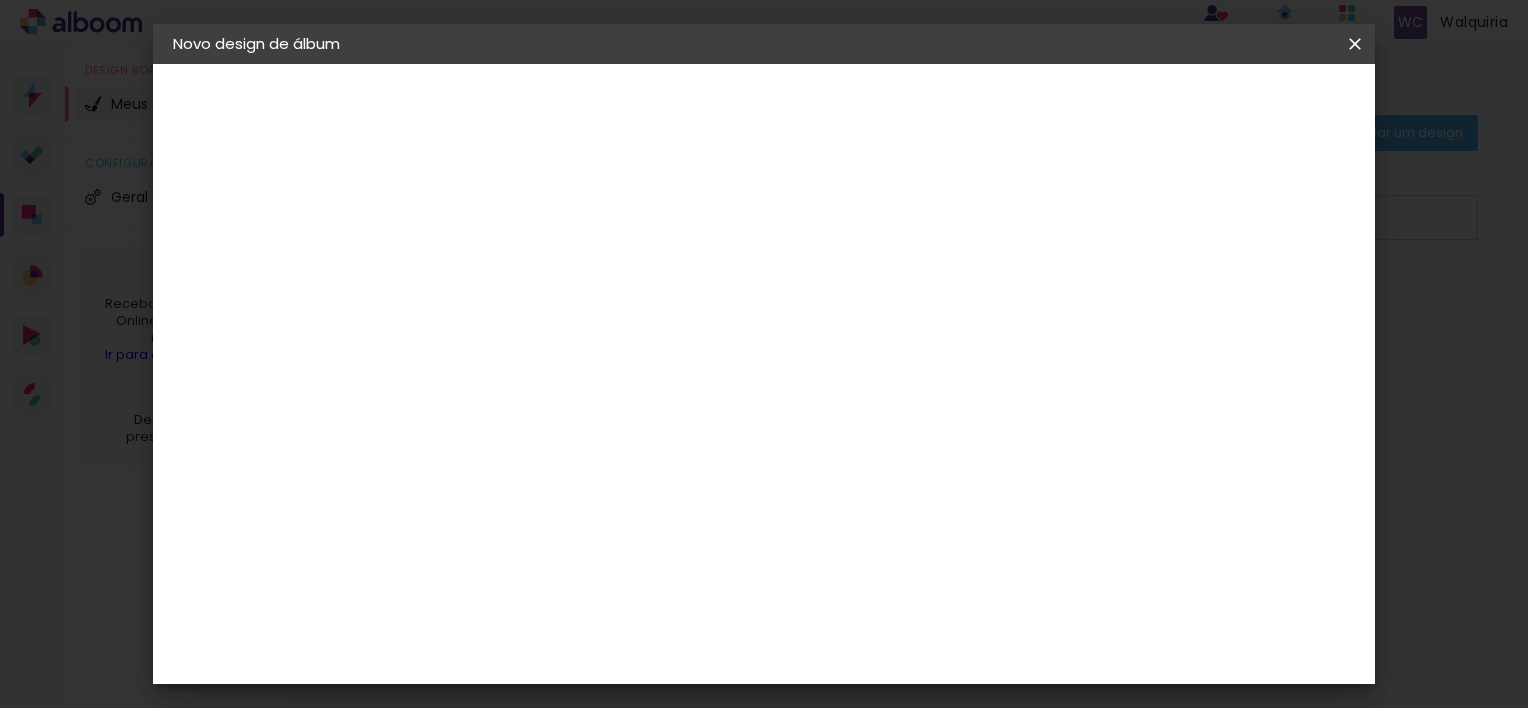 click on "[GEOGRAPHIC_DATA]" at bounding box center (528, 319) 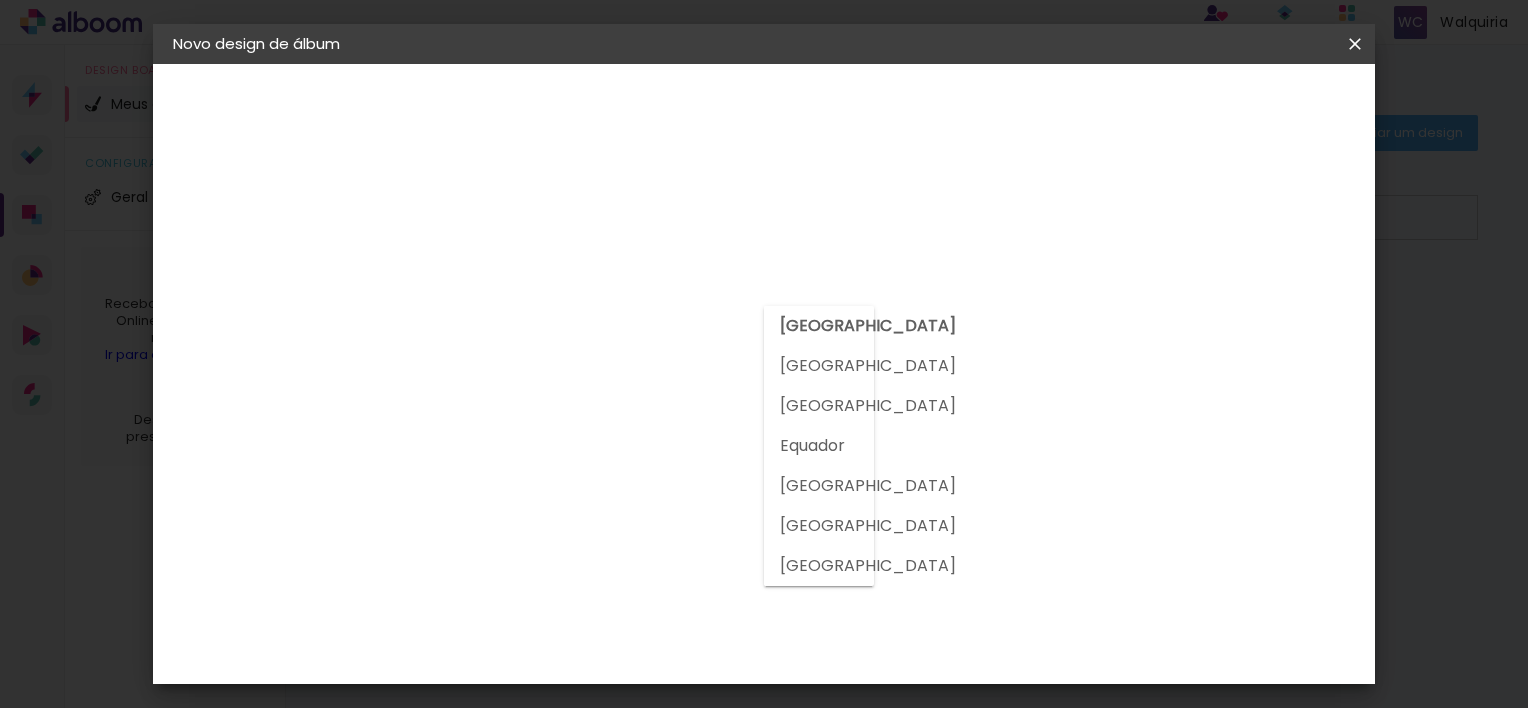 click on "[GEOGRAPHIC_DATA]" 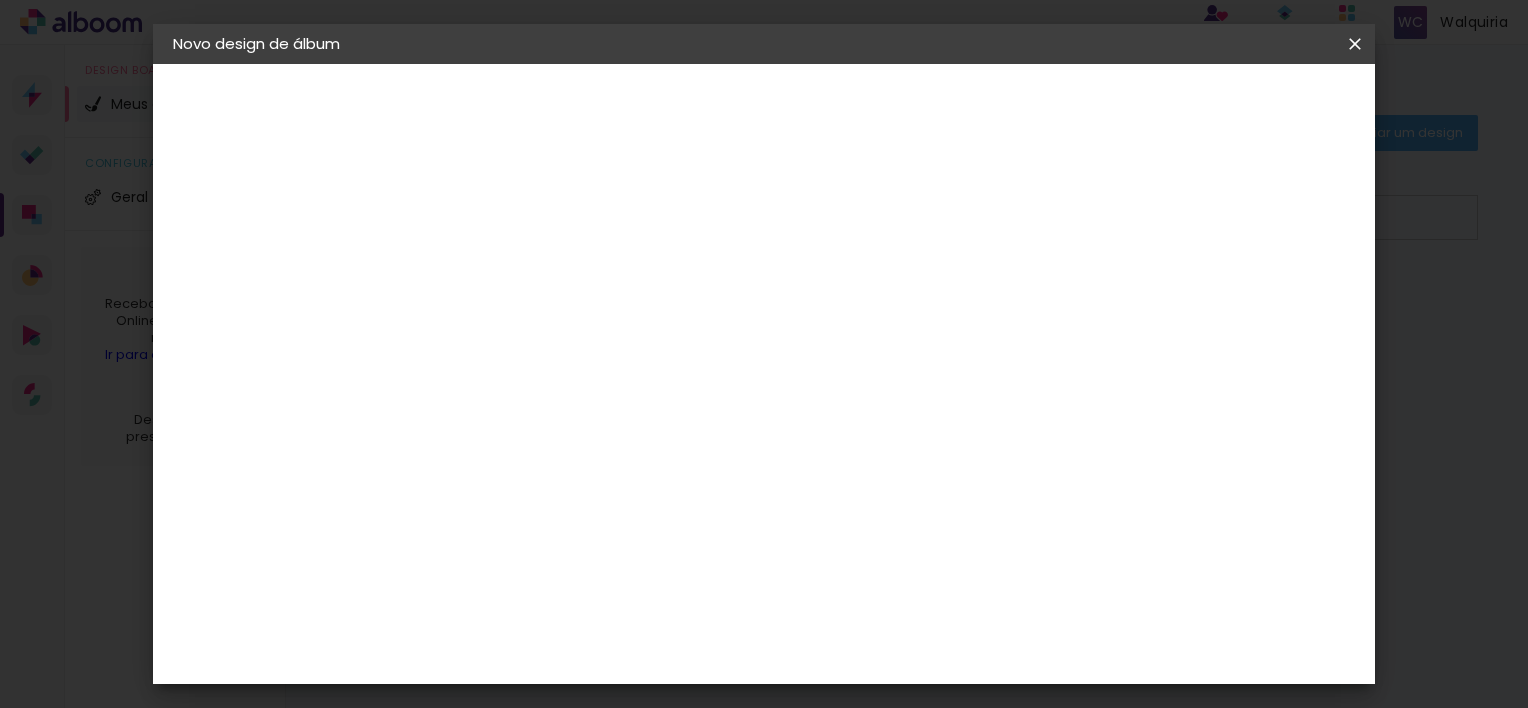 scroll, scrollTop: 2528, scrollLeft: 0, axis: vertical 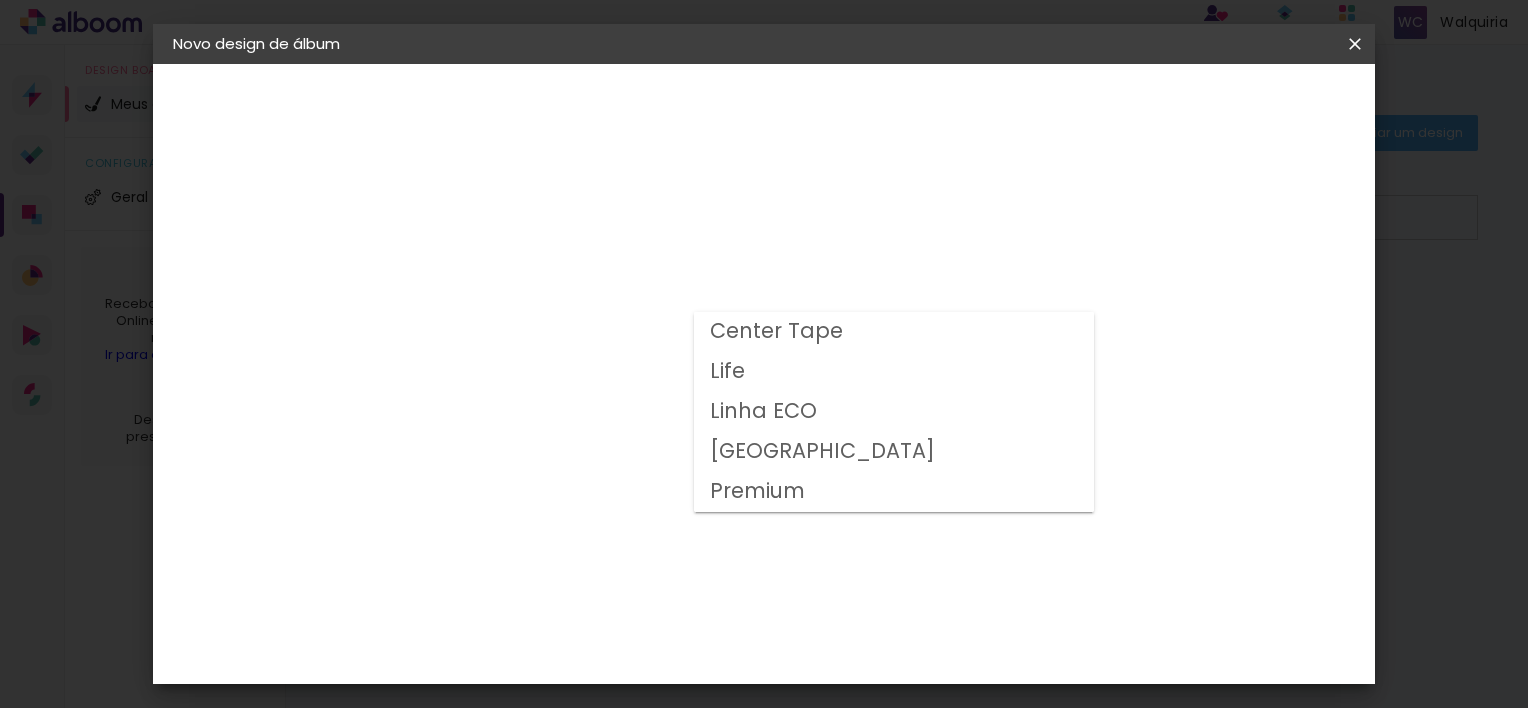 click on "Life" at bounding box center (894, 372) 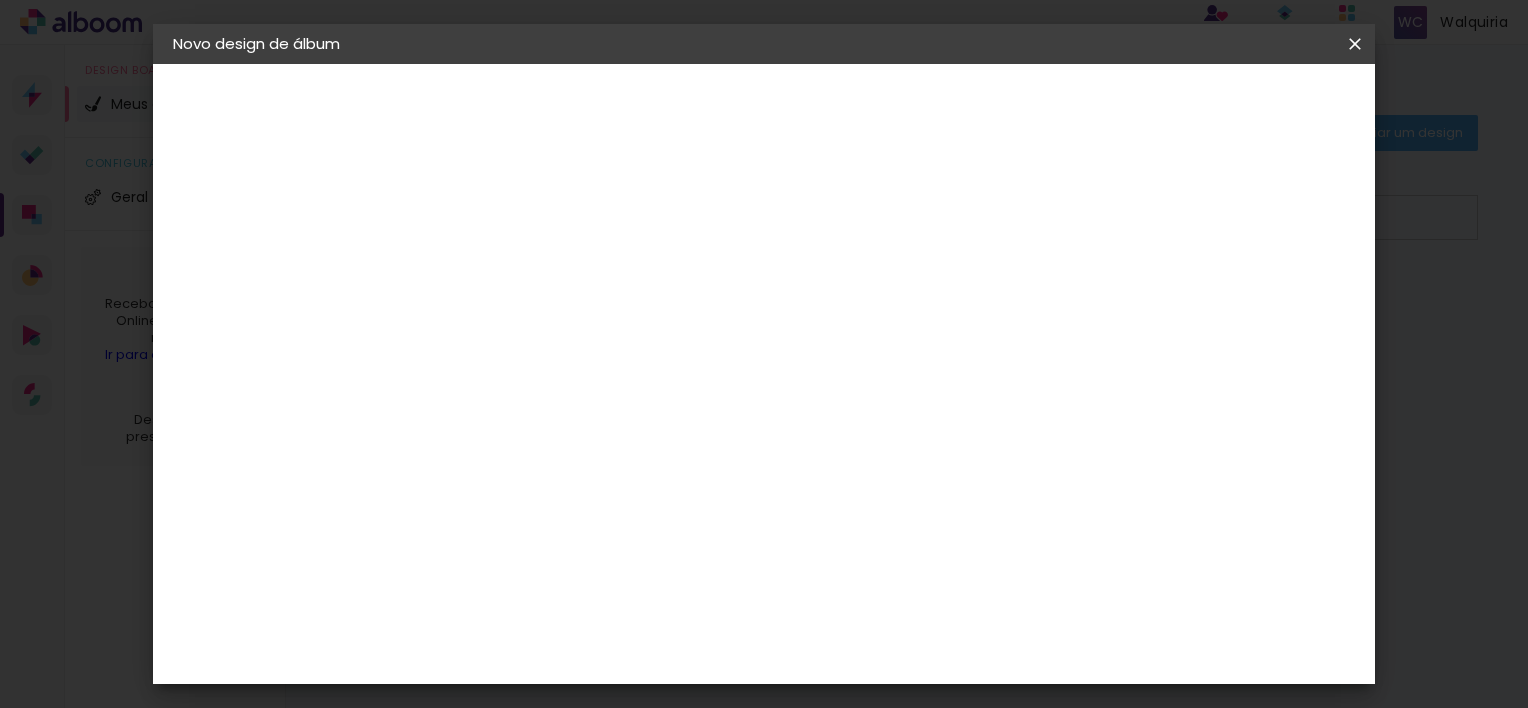 scroll, scrollTop: 156, scrollLeft: 0, axis: vertical 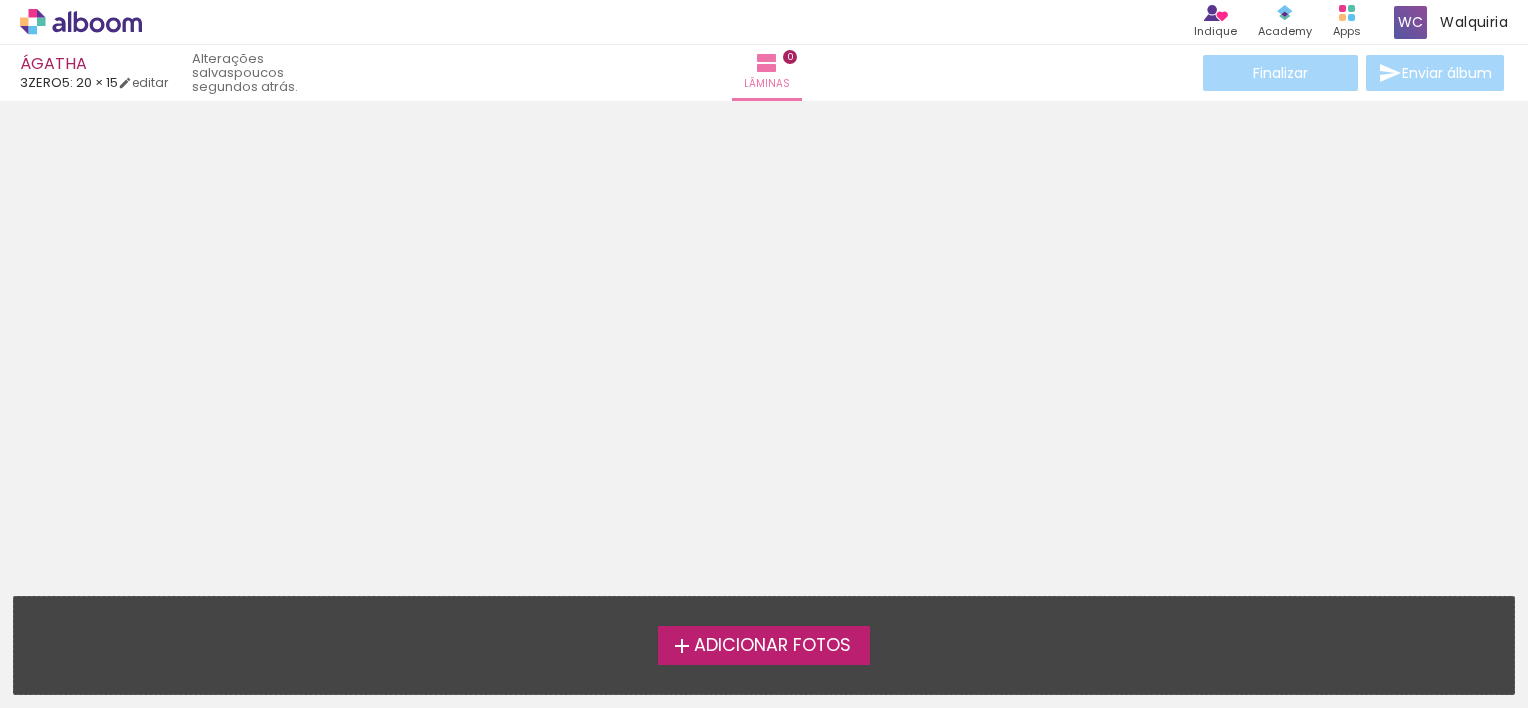 click on "Adicionar Fotos" at bounding box center (764, 645) 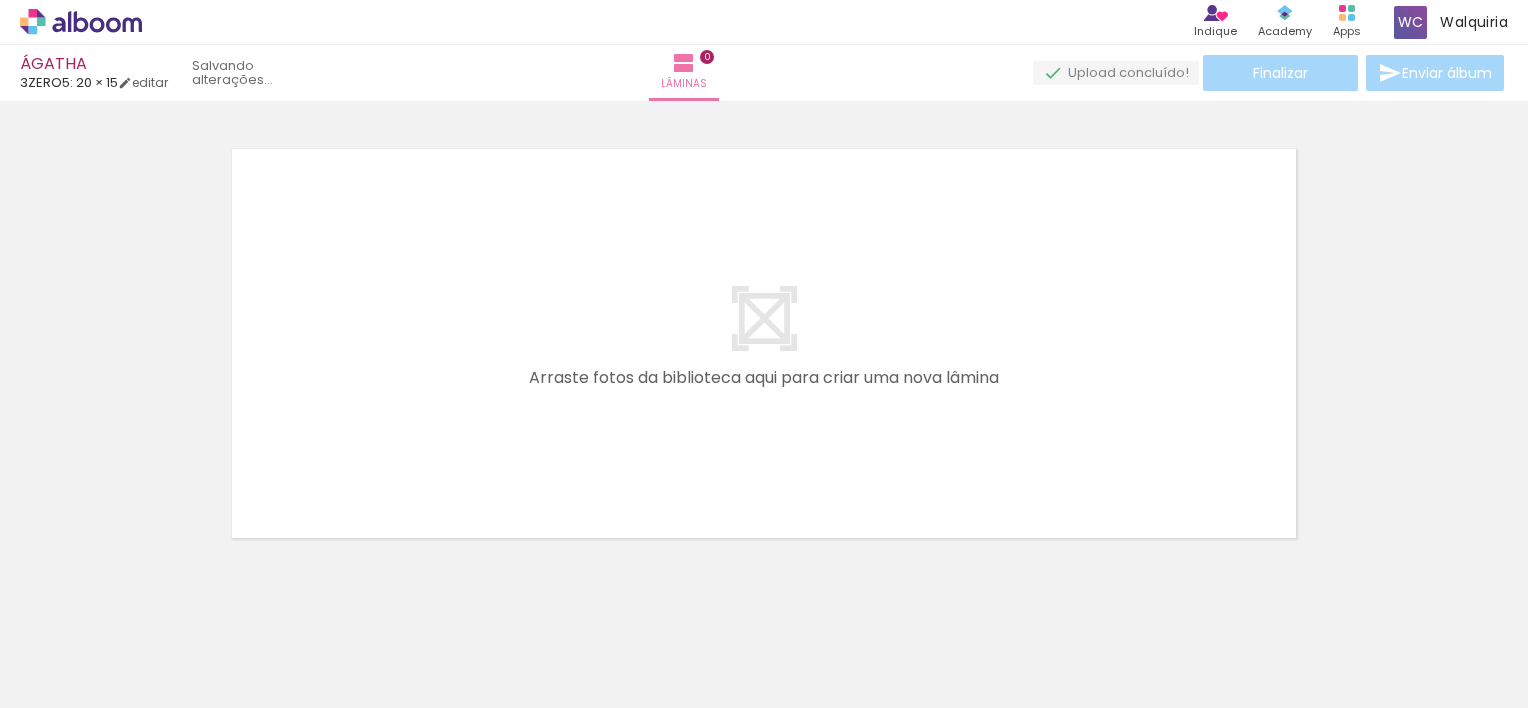 scroll, scrollTop: 0, scrollLeft: 0, axis: both 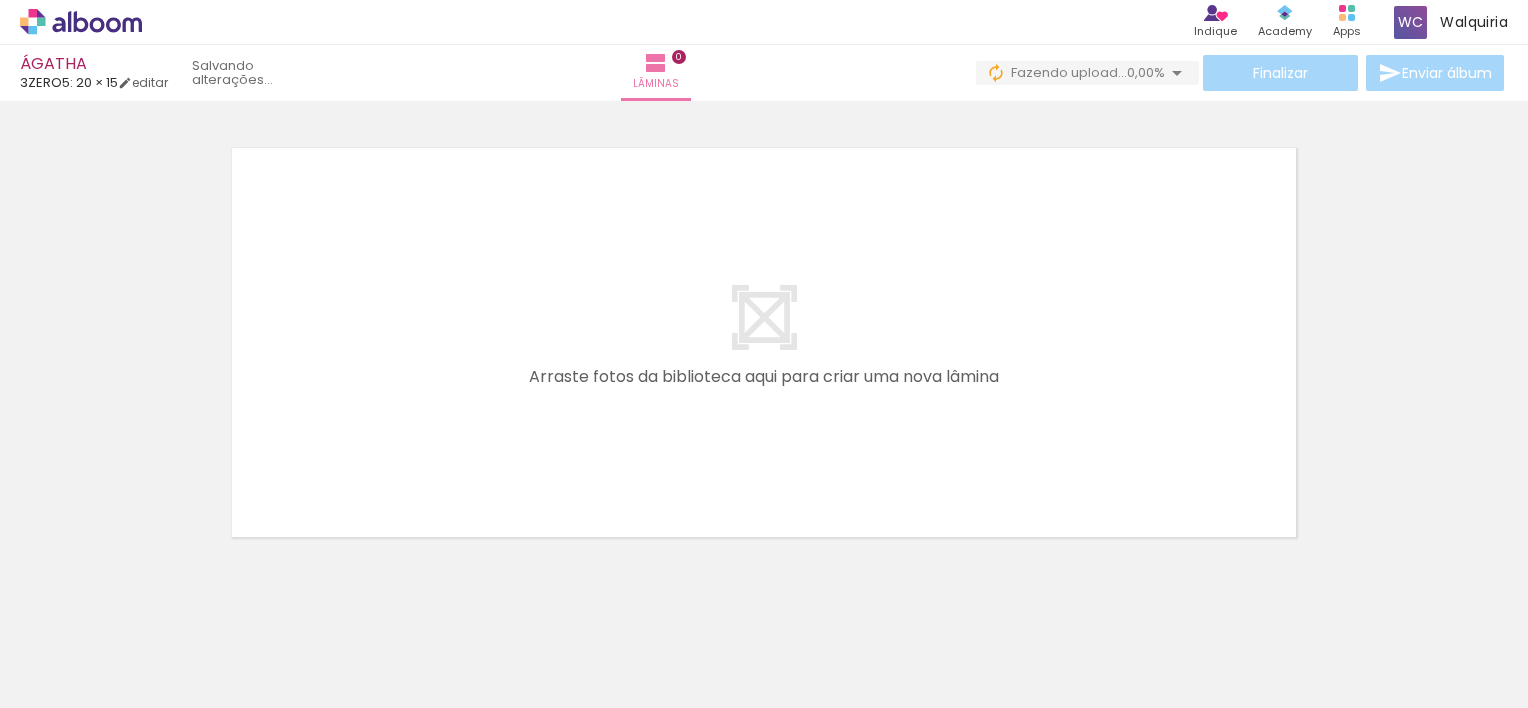click on "Adicionar
Fotos" at bounding box center (71, 681) 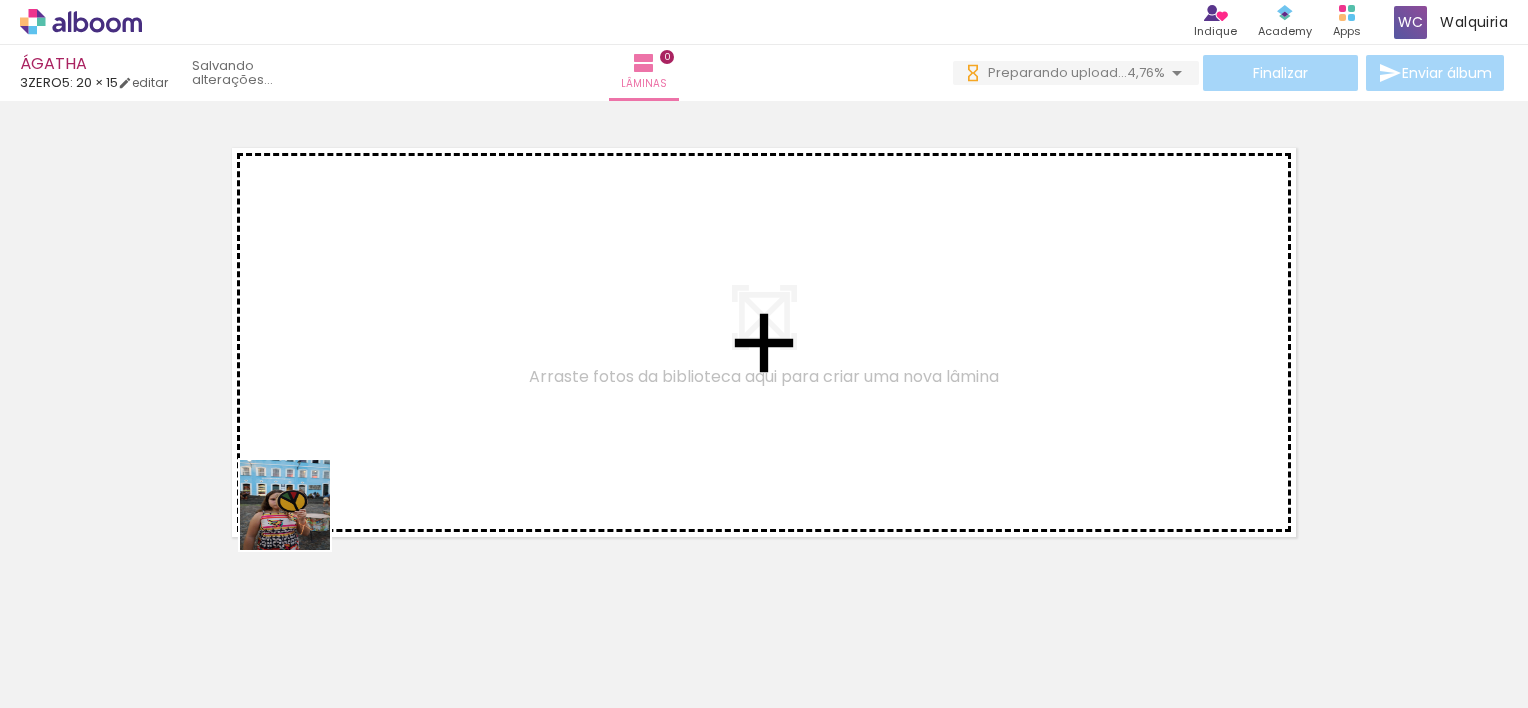 scroll, scrollTop: 0, scrollLeft: 0, axis: both 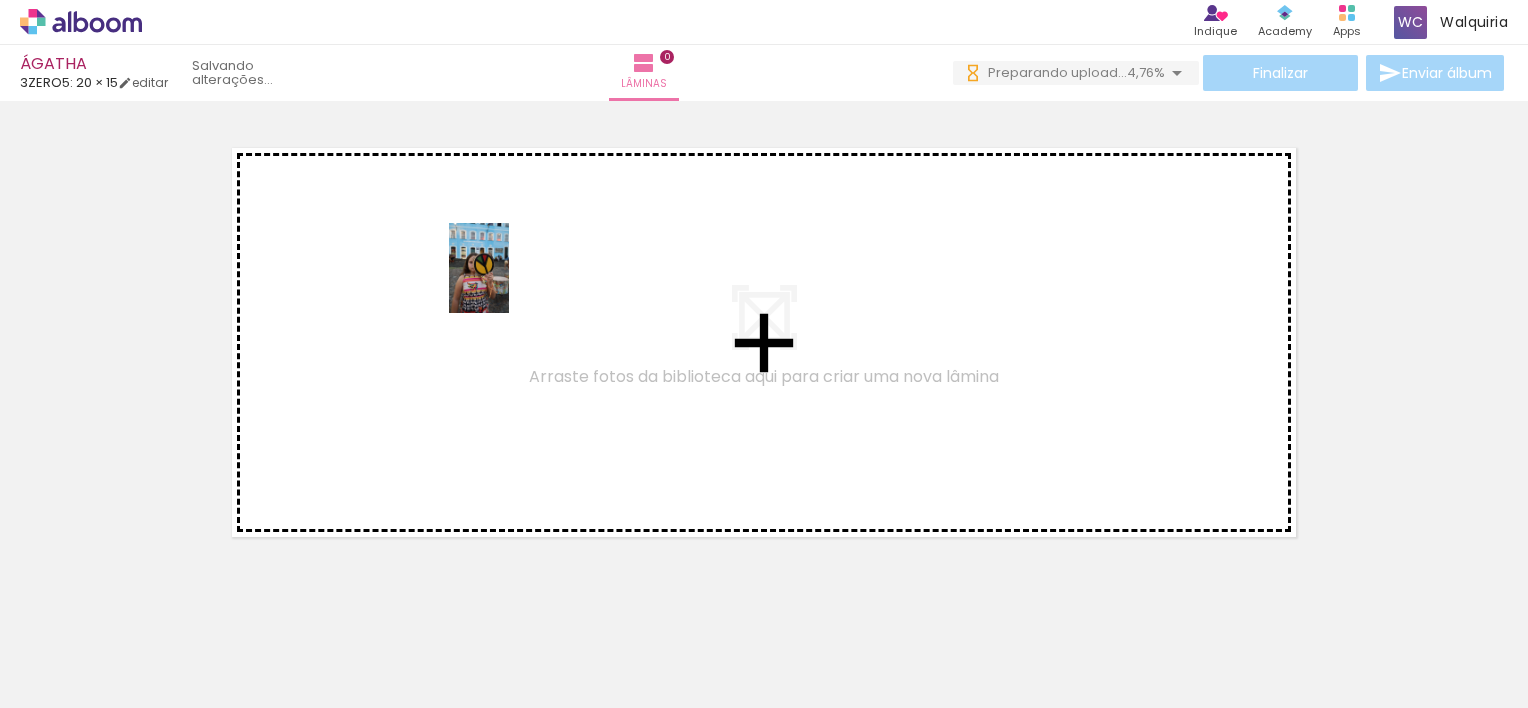 drag, startPoint x: 300, startPoint y: 520, endPoint x: 509, endPoint y: 283, distance: 315.9905 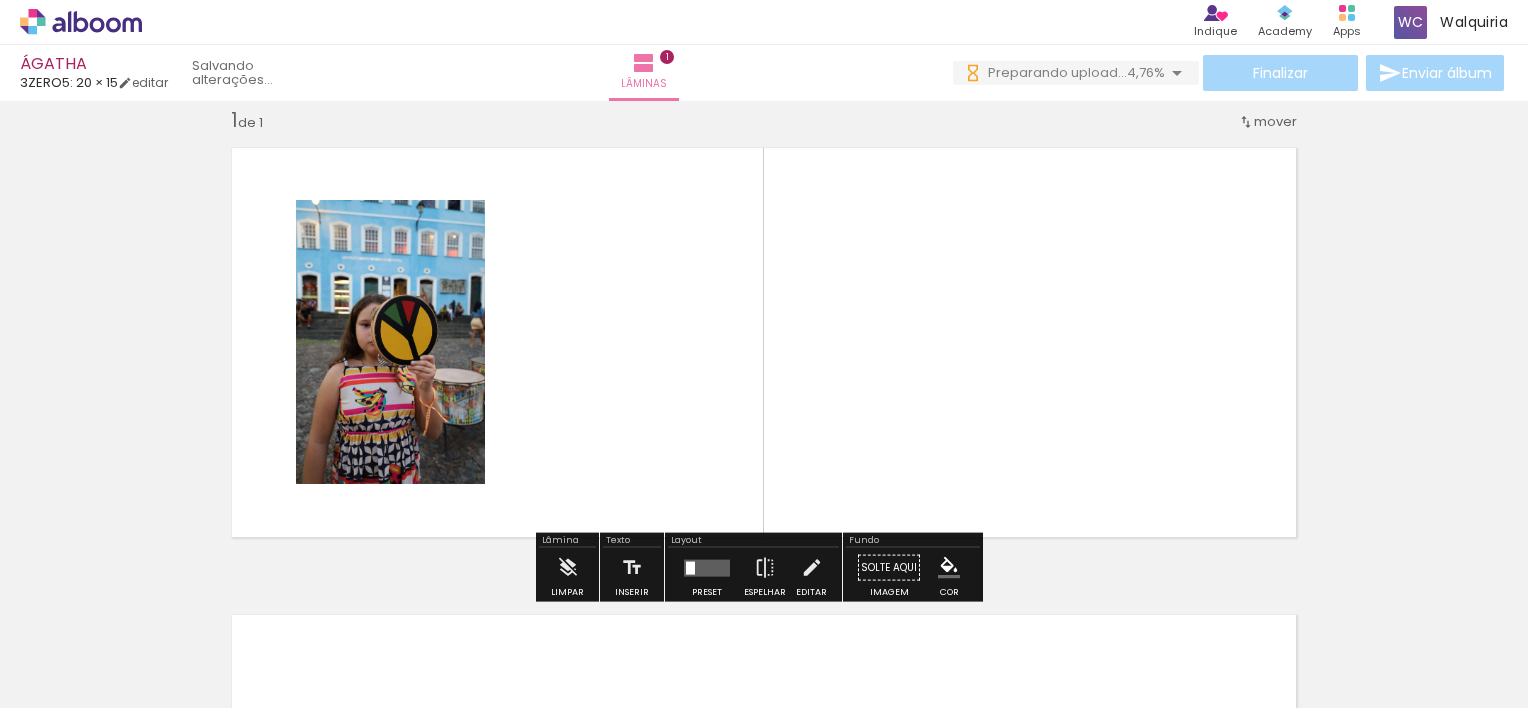 scroll, scrollTop: 25, scrollLeft: 0, axis: vertical 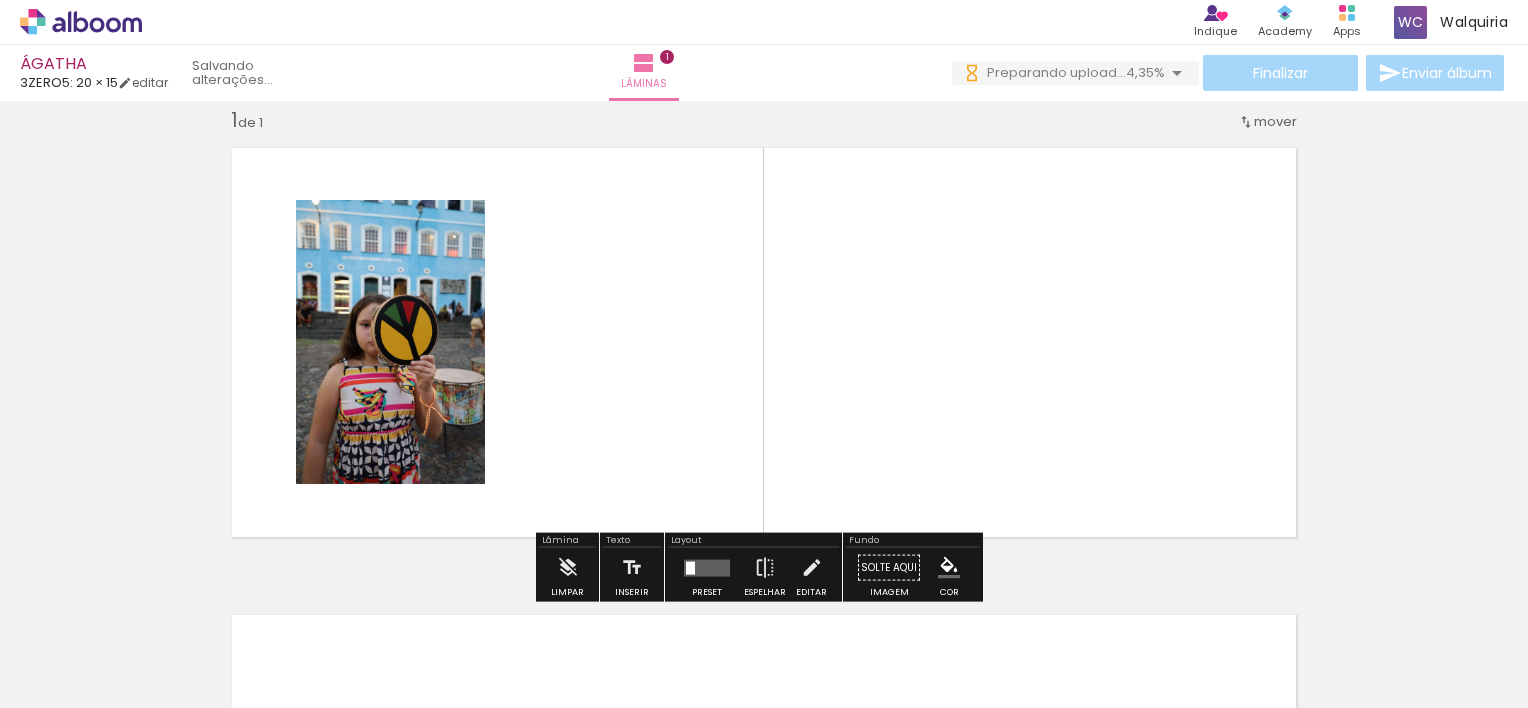 click 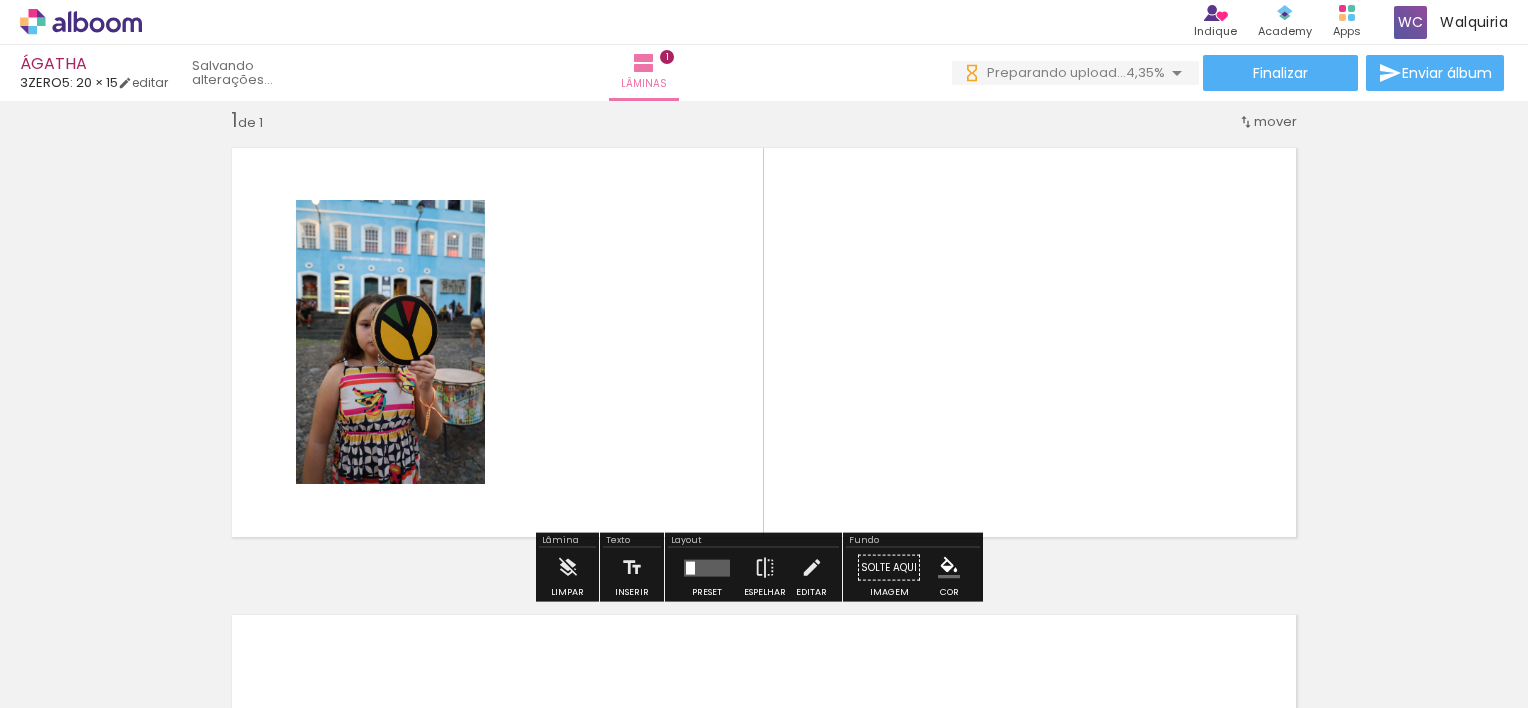 drag, startPoint x: 476, startPoint y: 484, endPoint x: 516, endPoint y: 500, distance: 43.081318 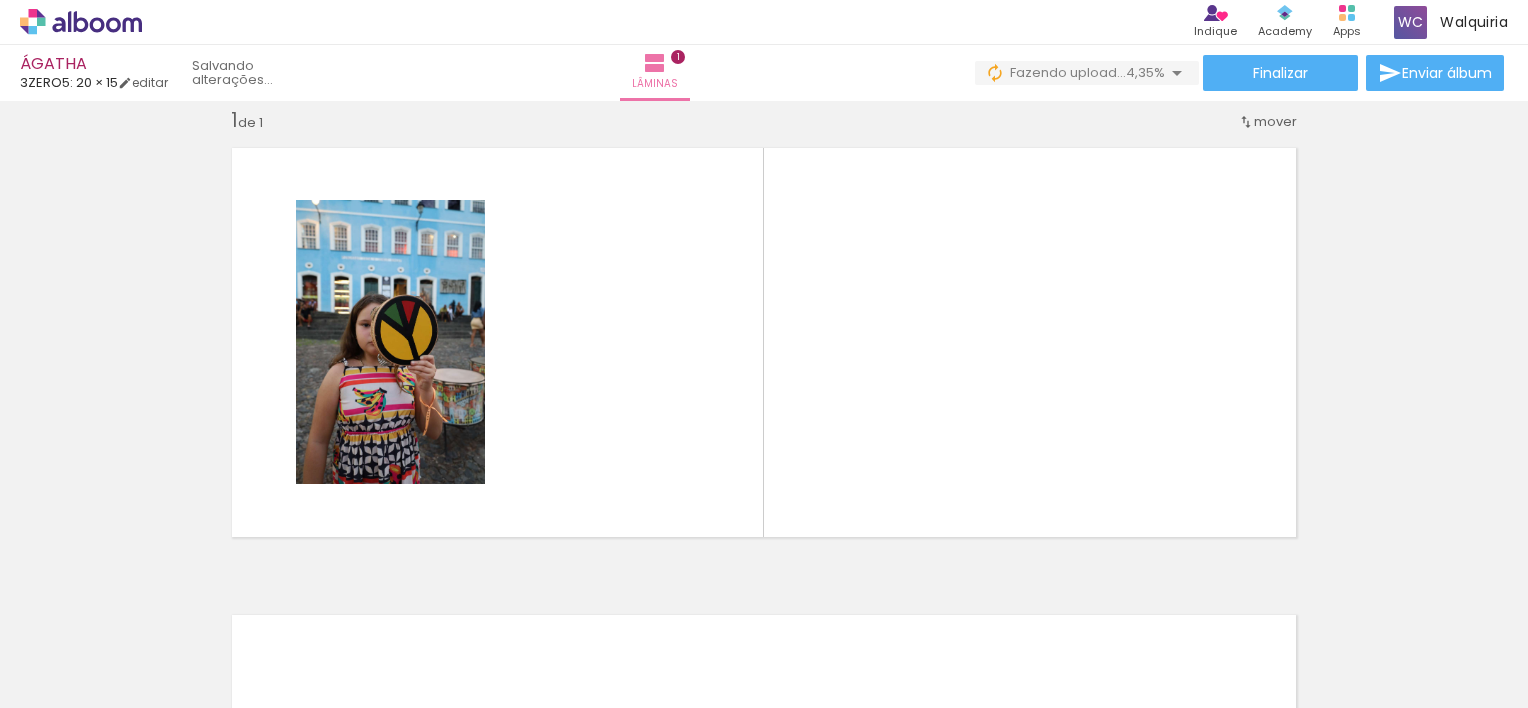 scroll, scrollTop: 0, scrollLeft: 1205, axis: horizontal 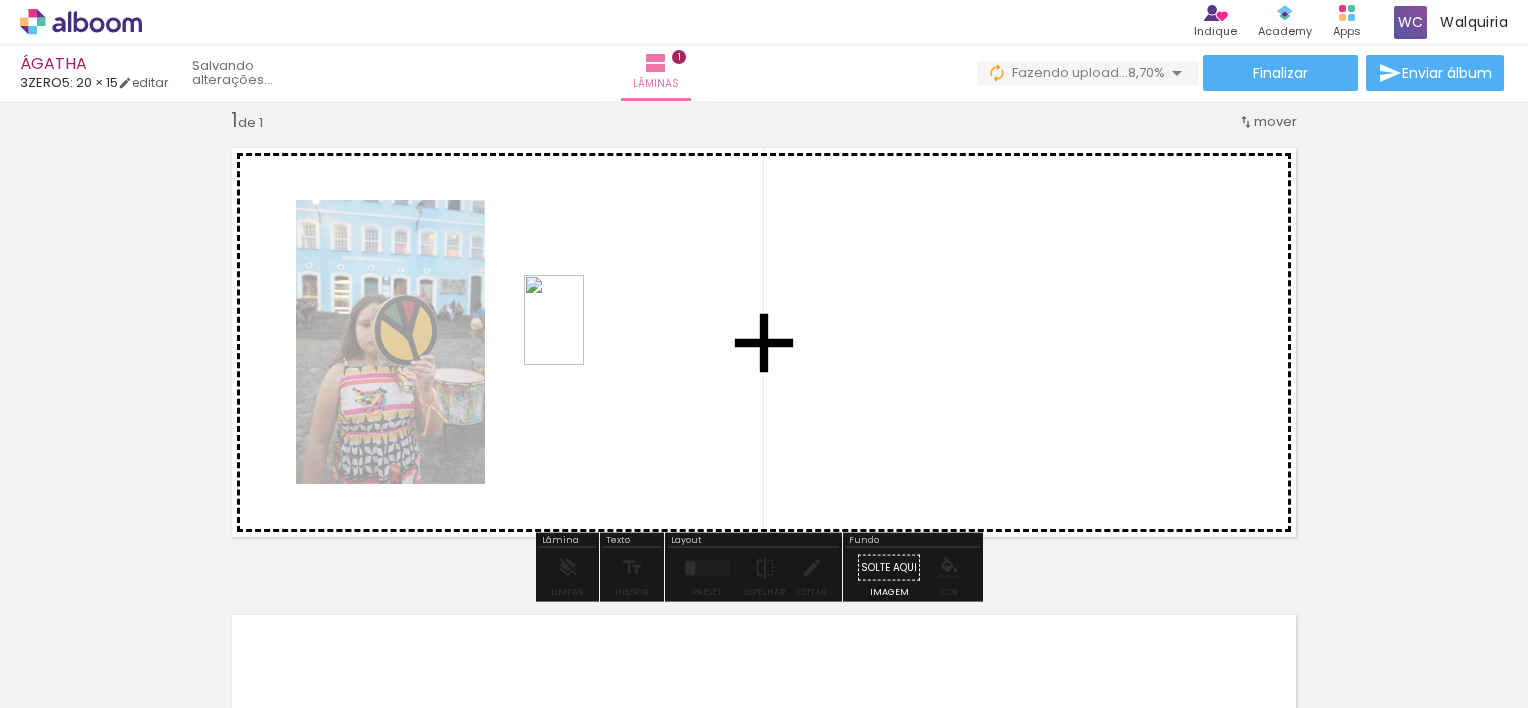 drag, startPoint x: 1136, startPoint y: 648, endPoint x: 584, endPoint y: 335, distance: 634.5652 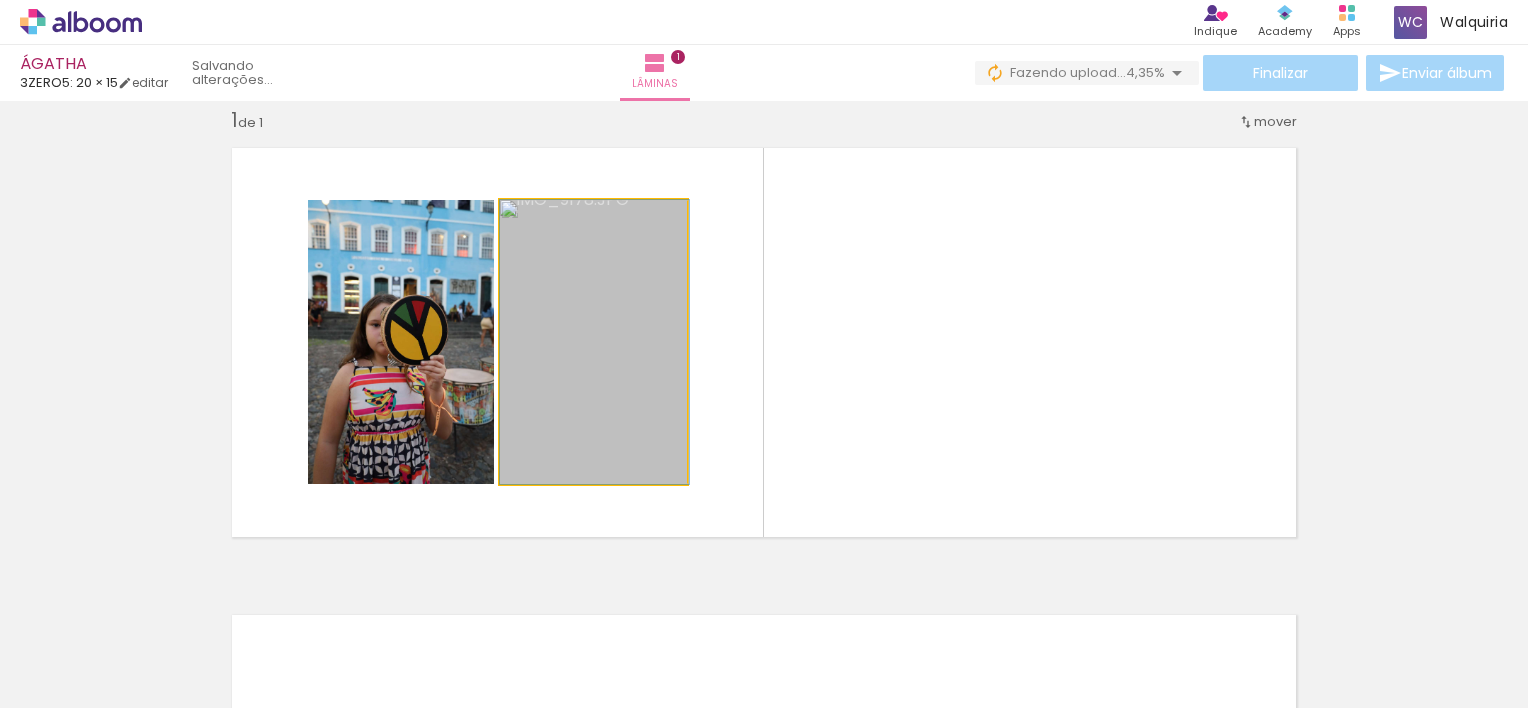 drag, startPoint x: 632, startPoint y: 377, endPoint x: 668, endPoint y: 377, distance: 36 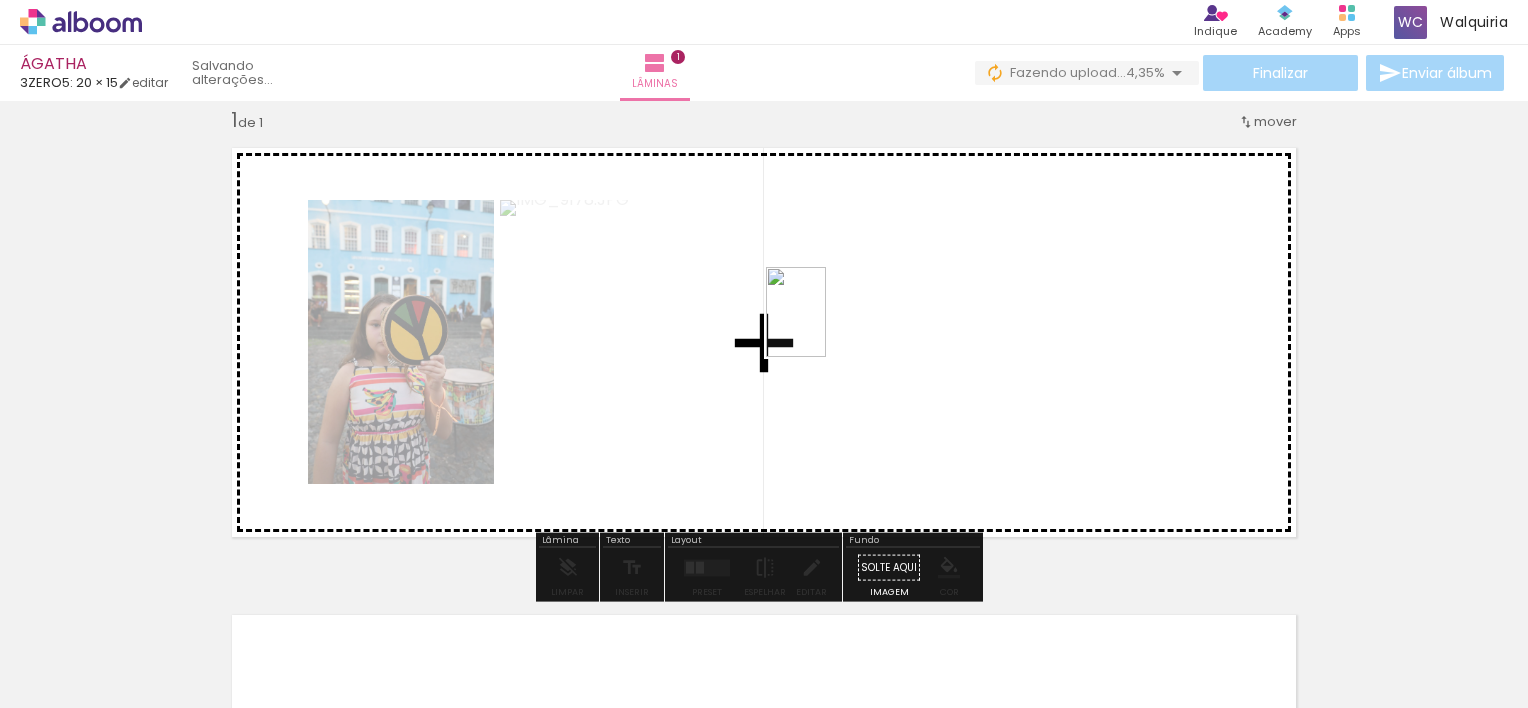 drag, startPoint x: 797, startPoint y: 659, endPoint x: 826, endPoint y: 327, distance: 333.26416 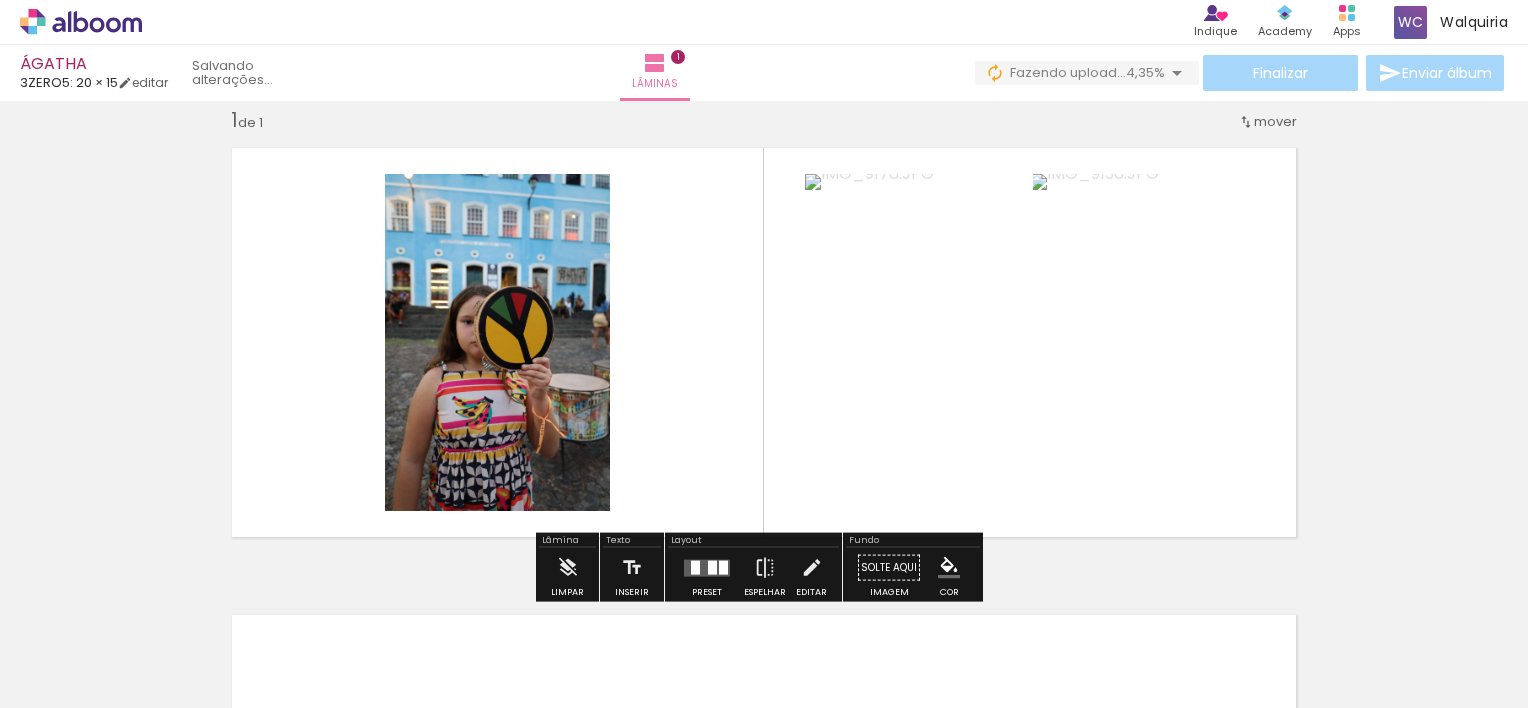 click at bounding box center (764, 342) 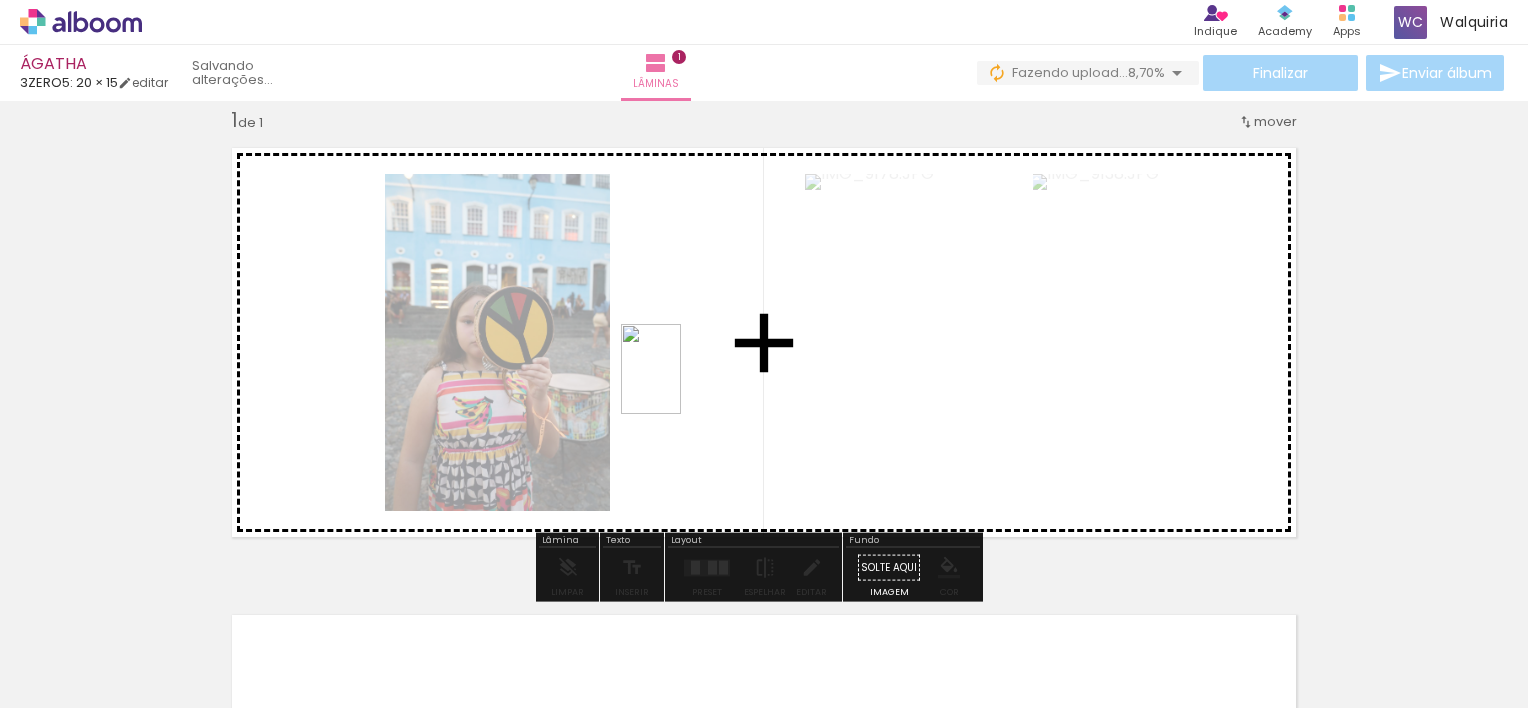 drag, startPoint x: 1016, startPoint y: 664, endPoint x: 681, endPoint y: 384, distance: 436.60623 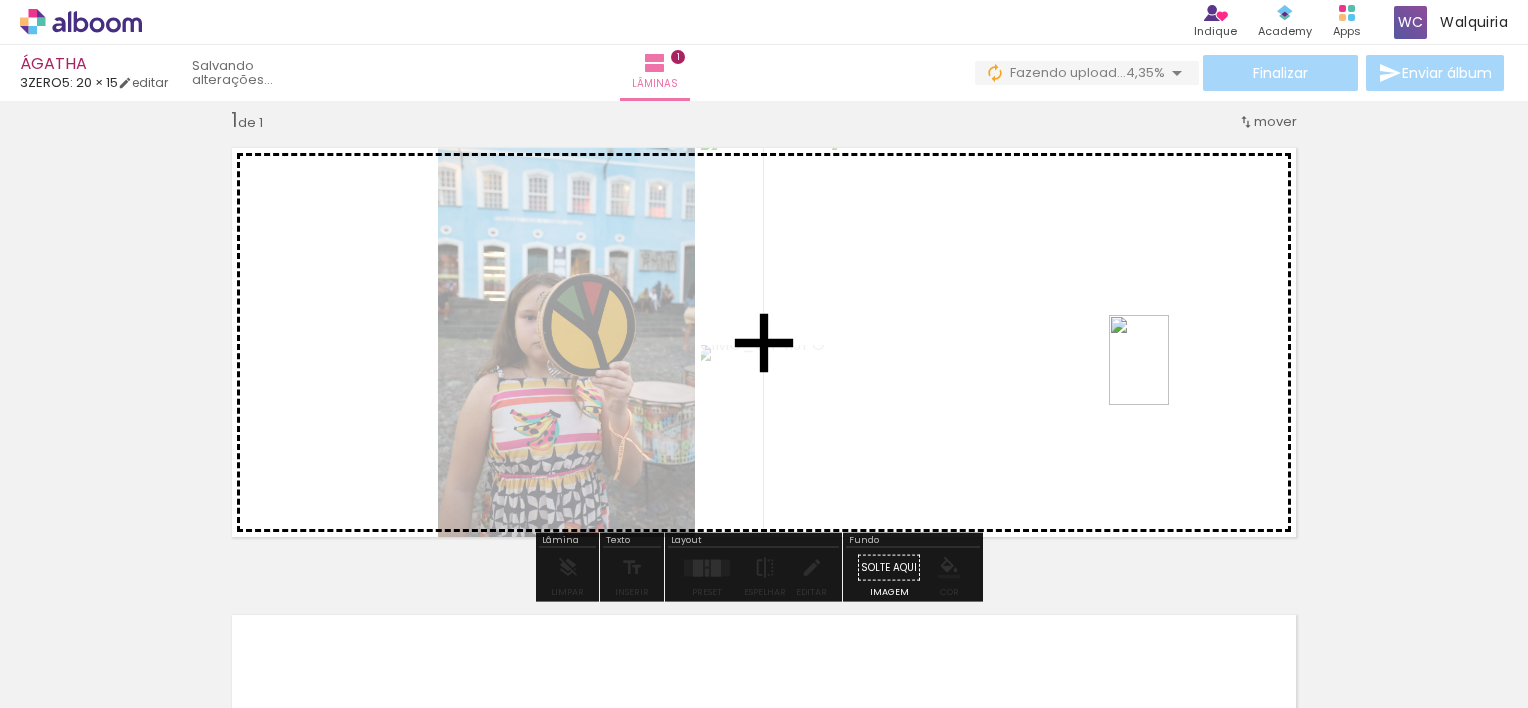 drag, startPoint x: 908, startPoint y: 654, endPoint x: 1169, endPoint y: 375, distance: 382.04974 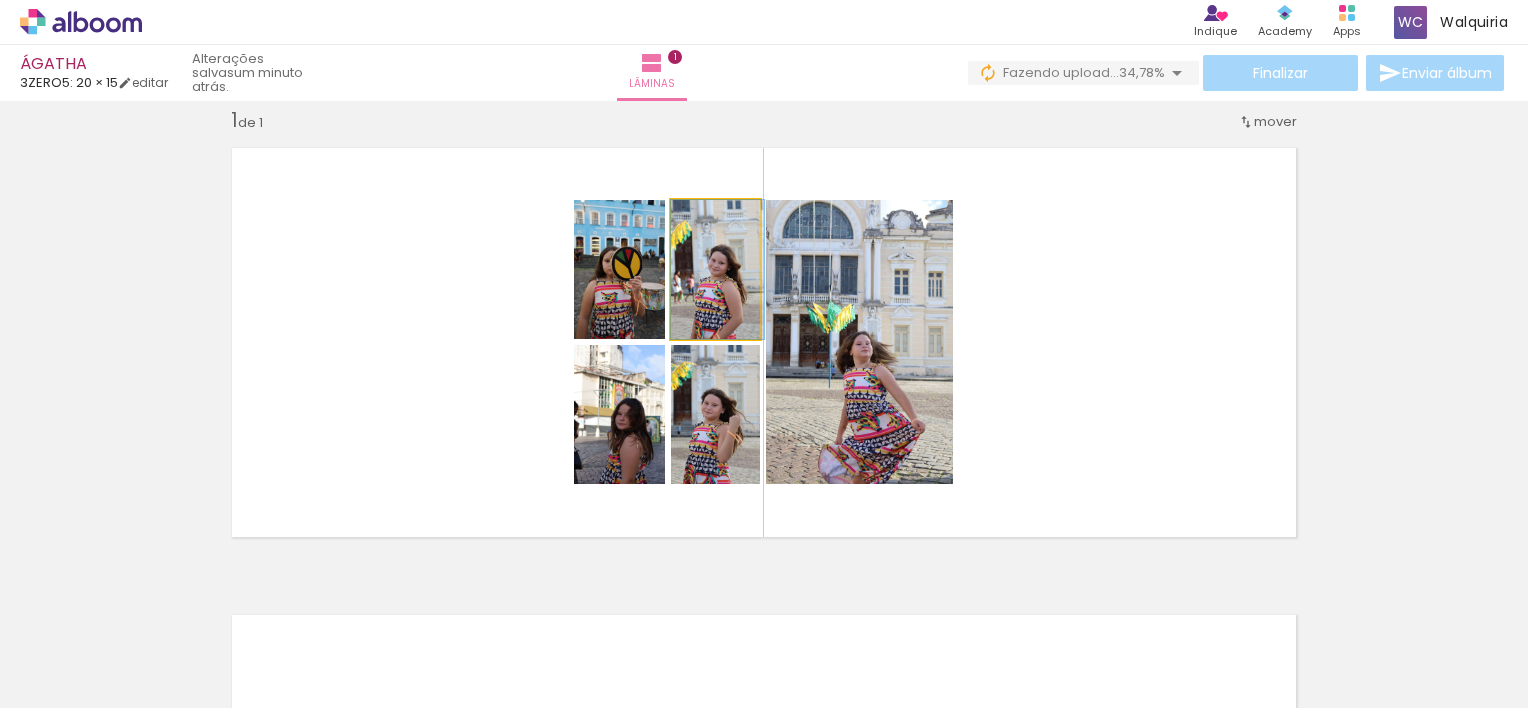 click 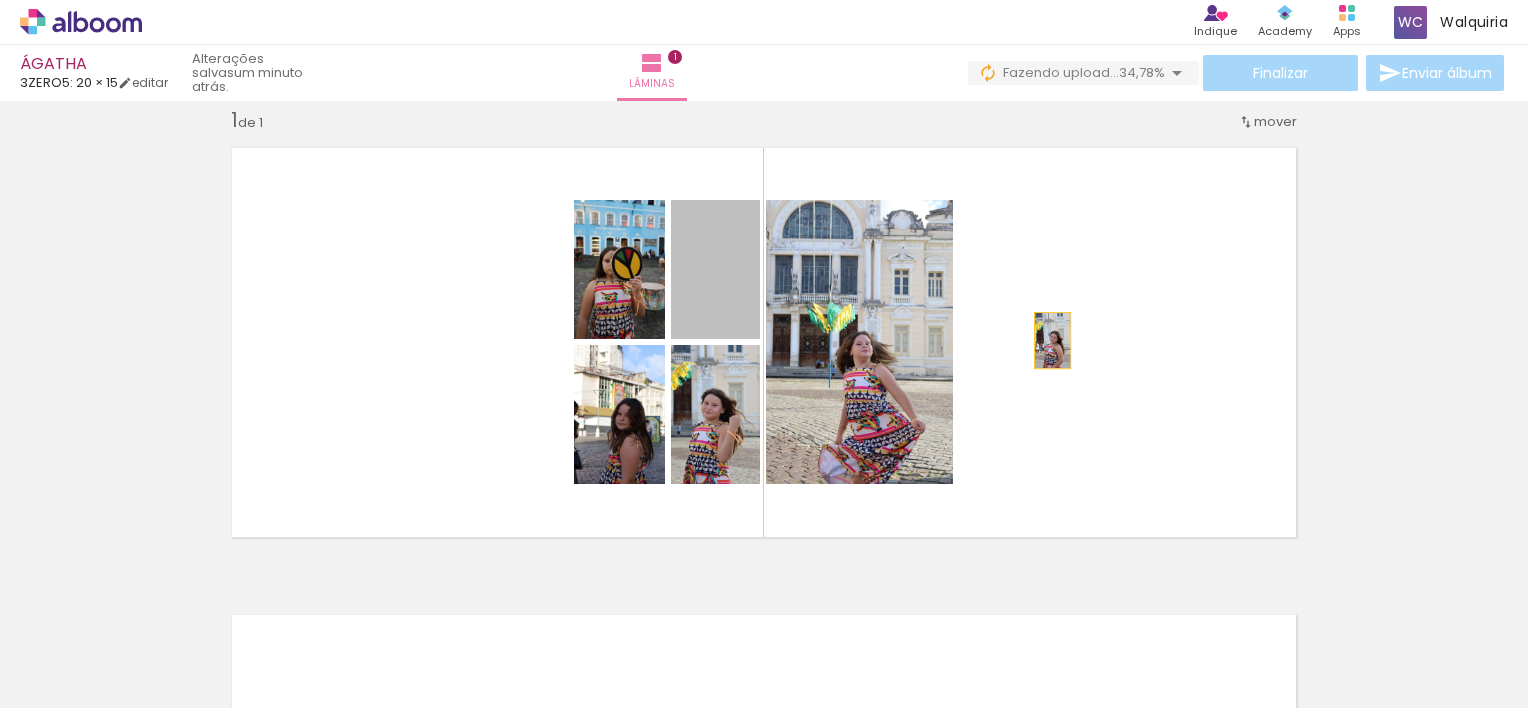 drag, startPoint x: 724, startPoint y: 324, endPoint x: 1045, endPoint y: 340, distance: 321.3985 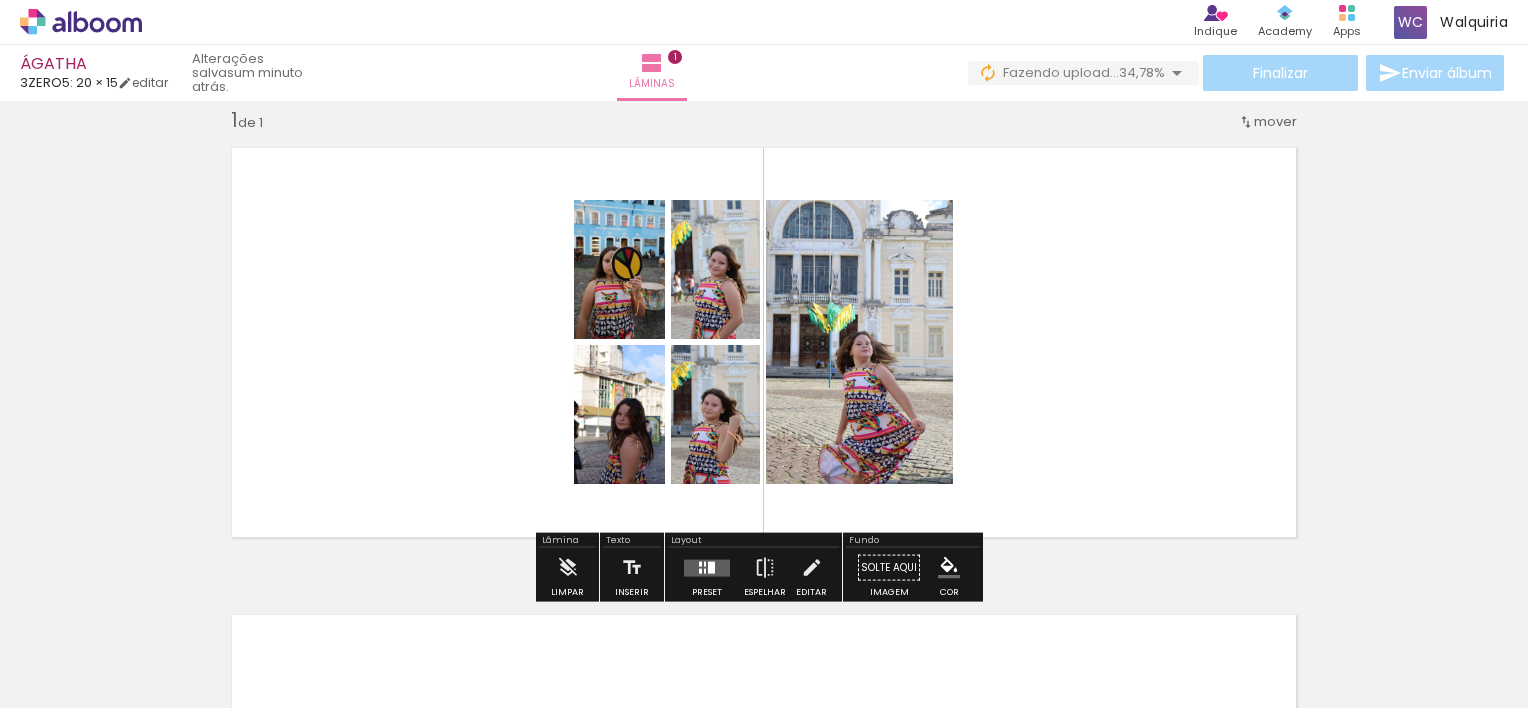 click 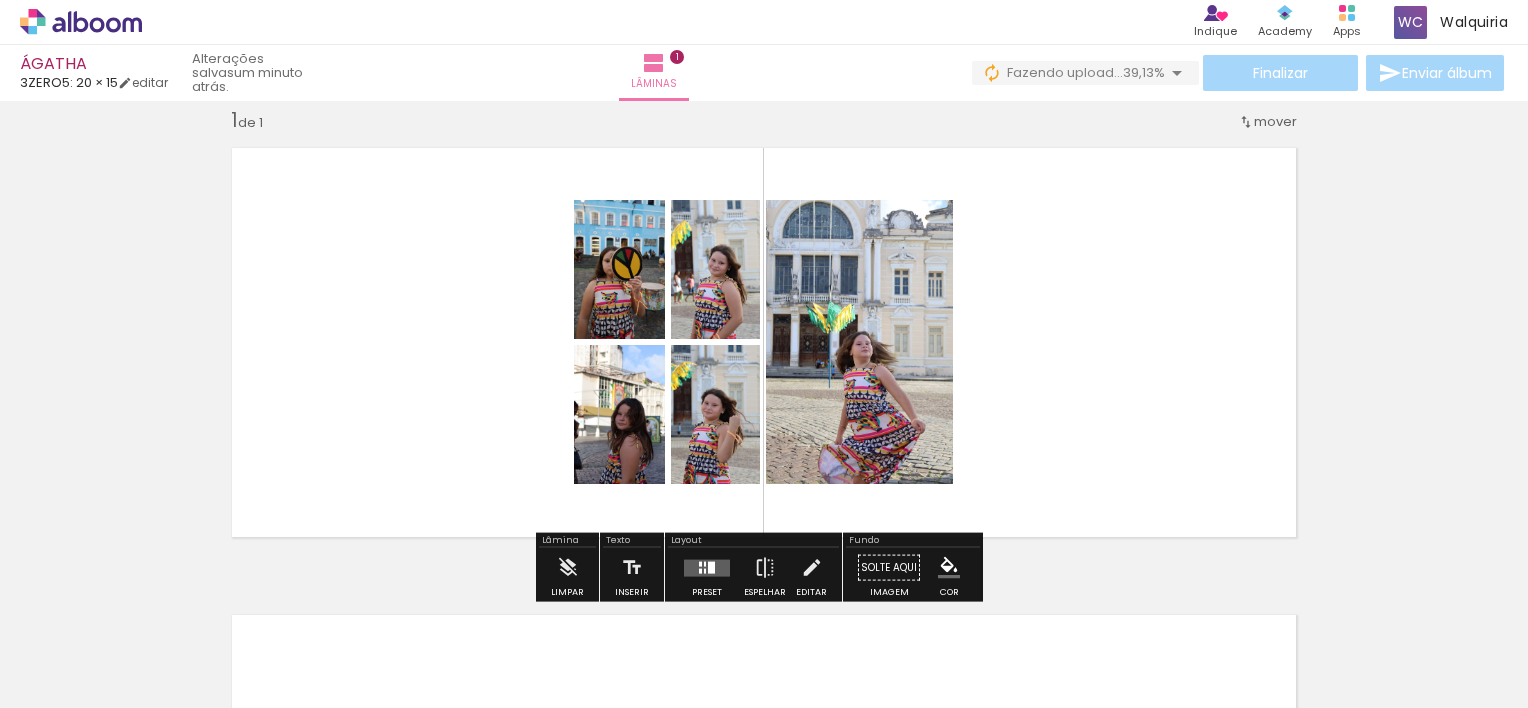 click at bounding box center (735, 252) 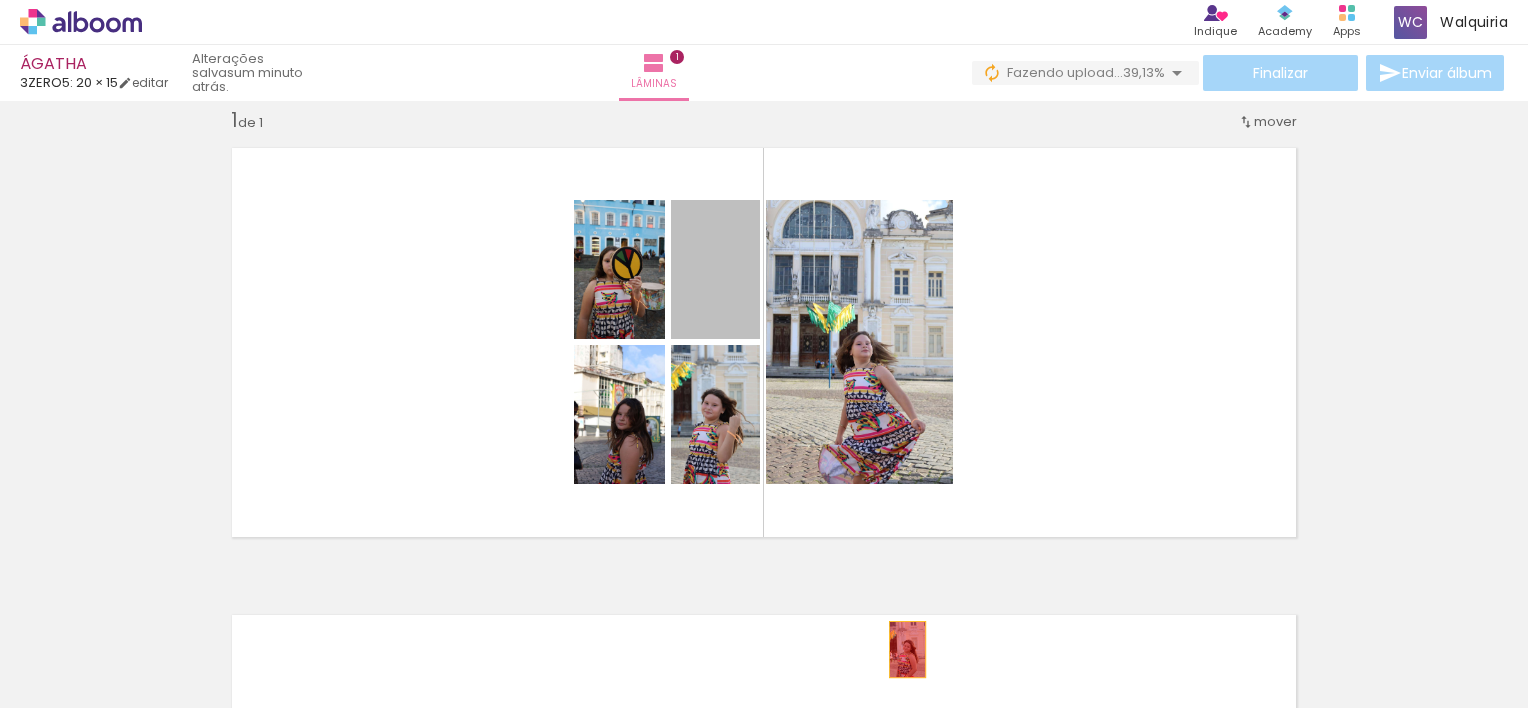 drag, startPoint x: 688, startPoint y: 307, endPoint x: 900, endPoint y: 649, distance: 402.37793 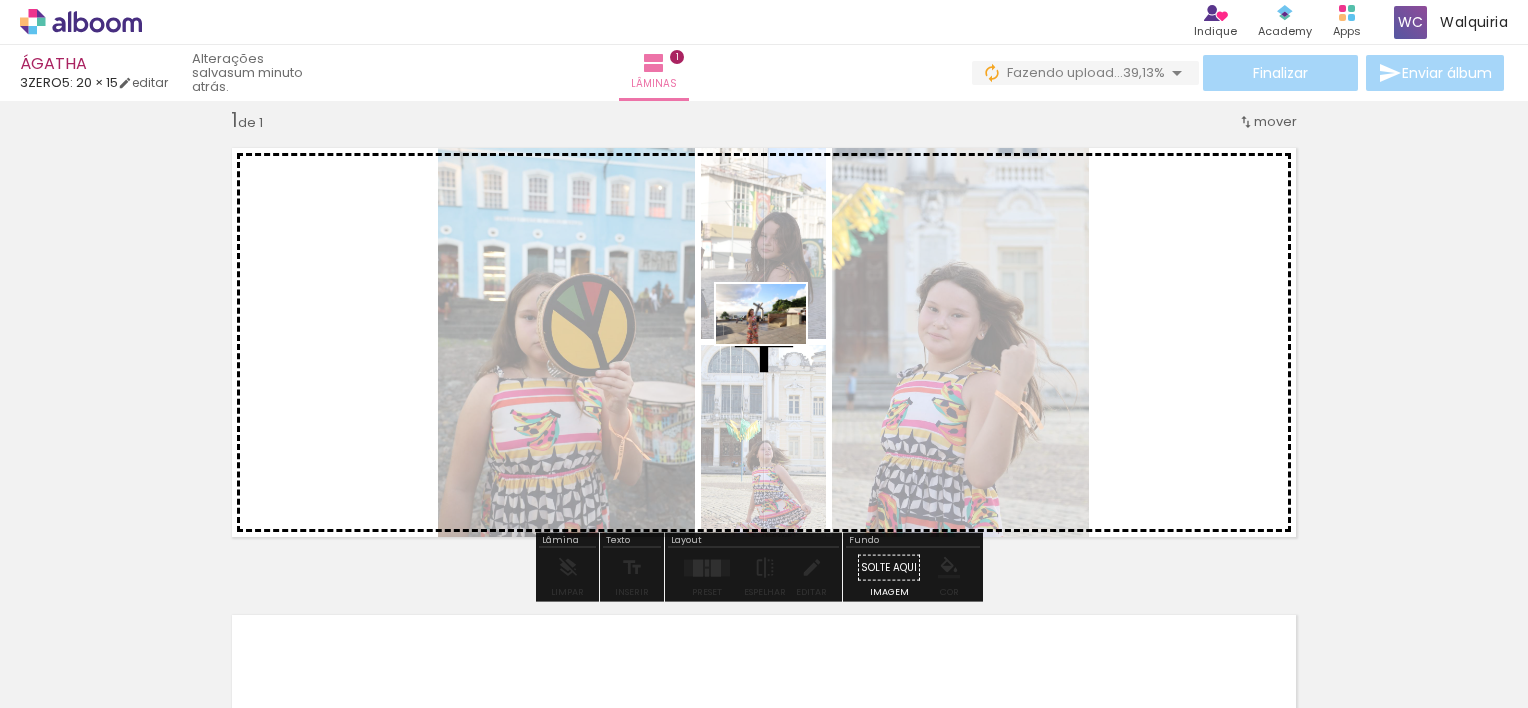drag, startPoint x: 1343, startPoint y: 642, endPoint x: 776, endPoint y: 344, distance: 640.5412 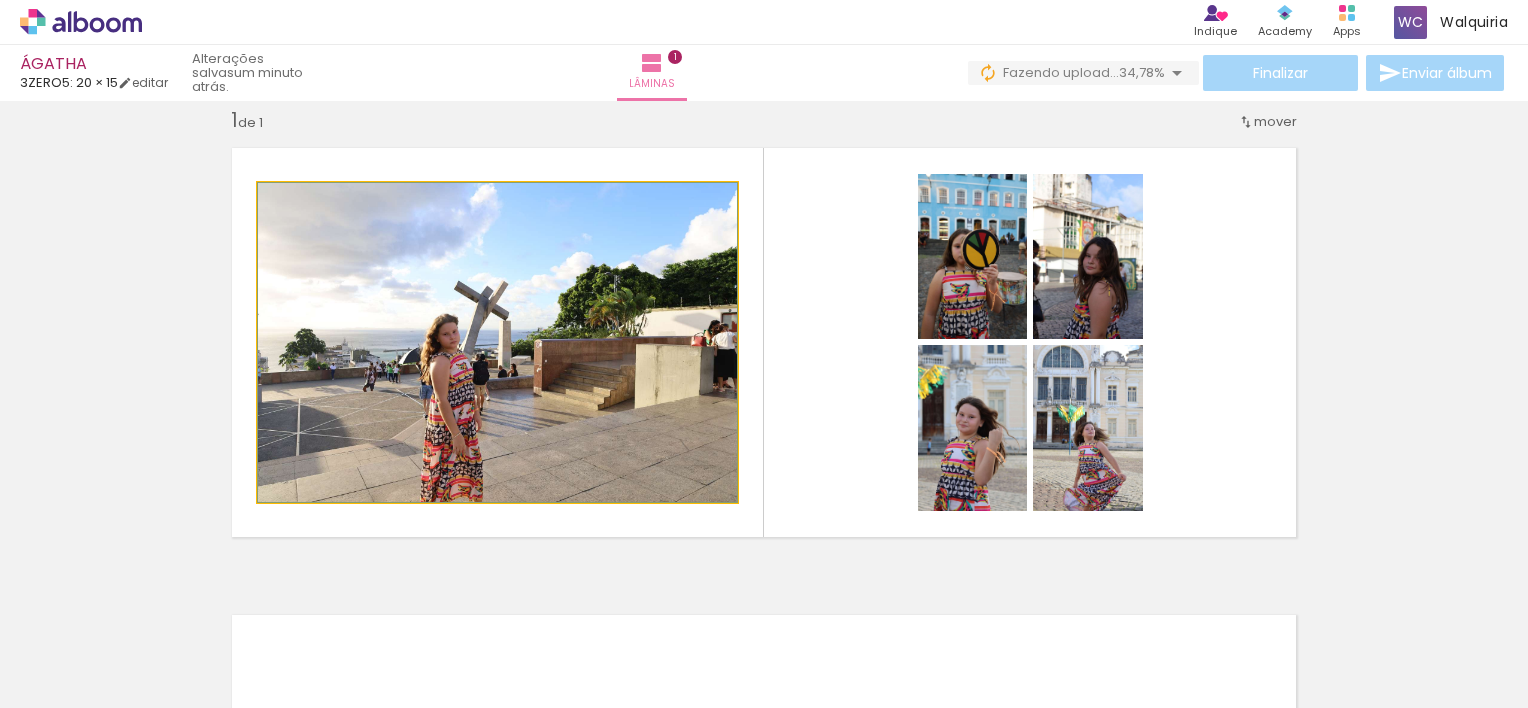 drag, startPoint x: 661, startPoint y: 400, endPoint x: 605, endPoint y: 400, distance: 56 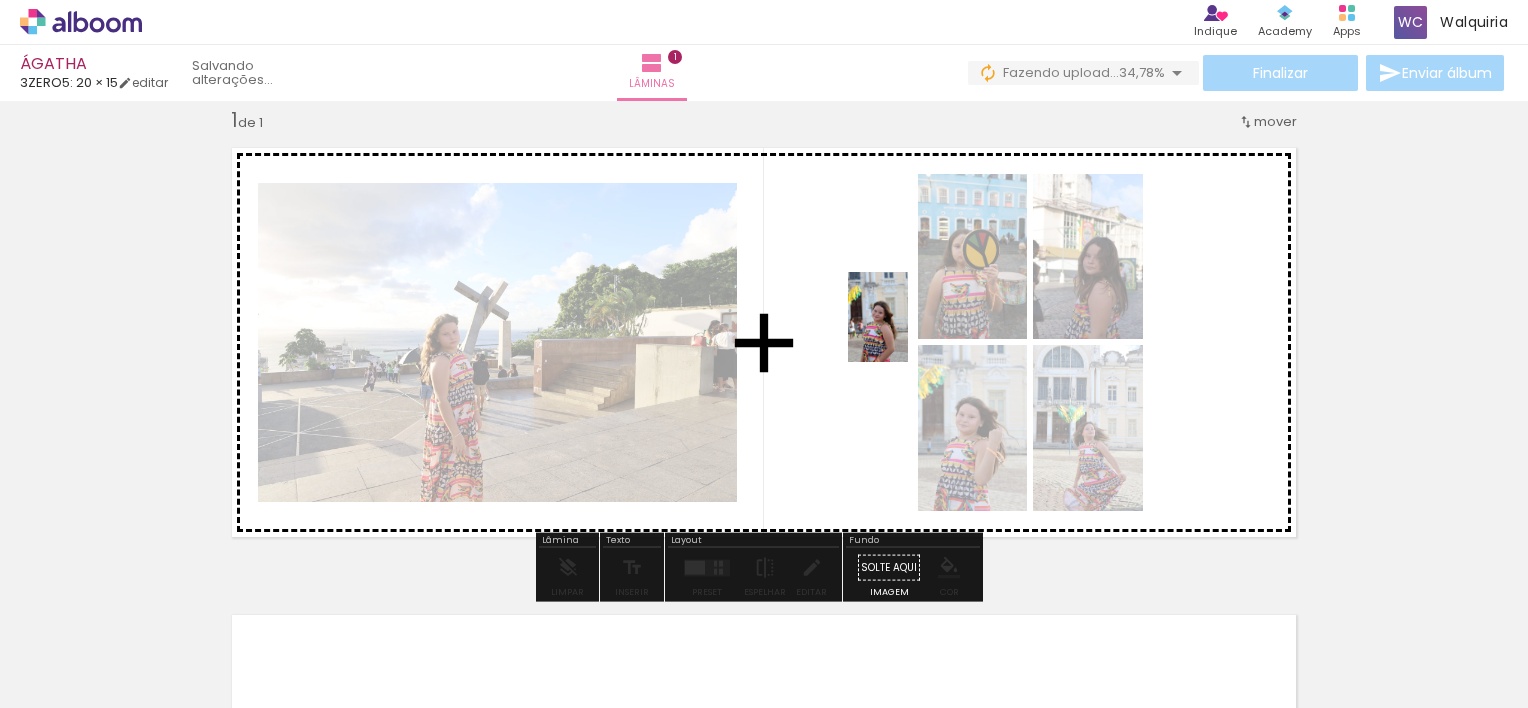 drag, startPoint x: 1121, startPoint y: 656, endPoint x: 871, endPoint y: 292, distance: 441.58353 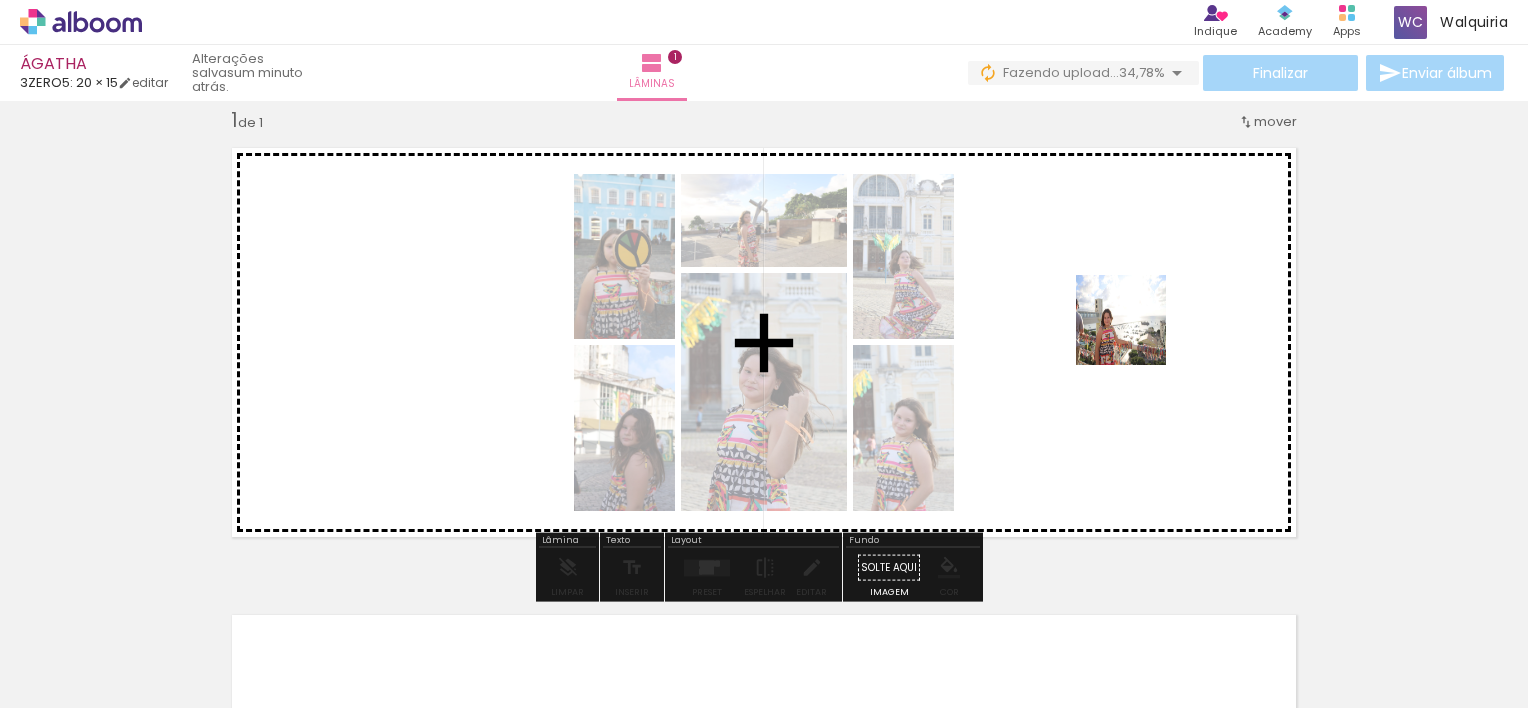 drag, startPoint x: 1240, startPoint y: 656, endPoint x: 1136, endPoint y: 335, distance: 337.42703 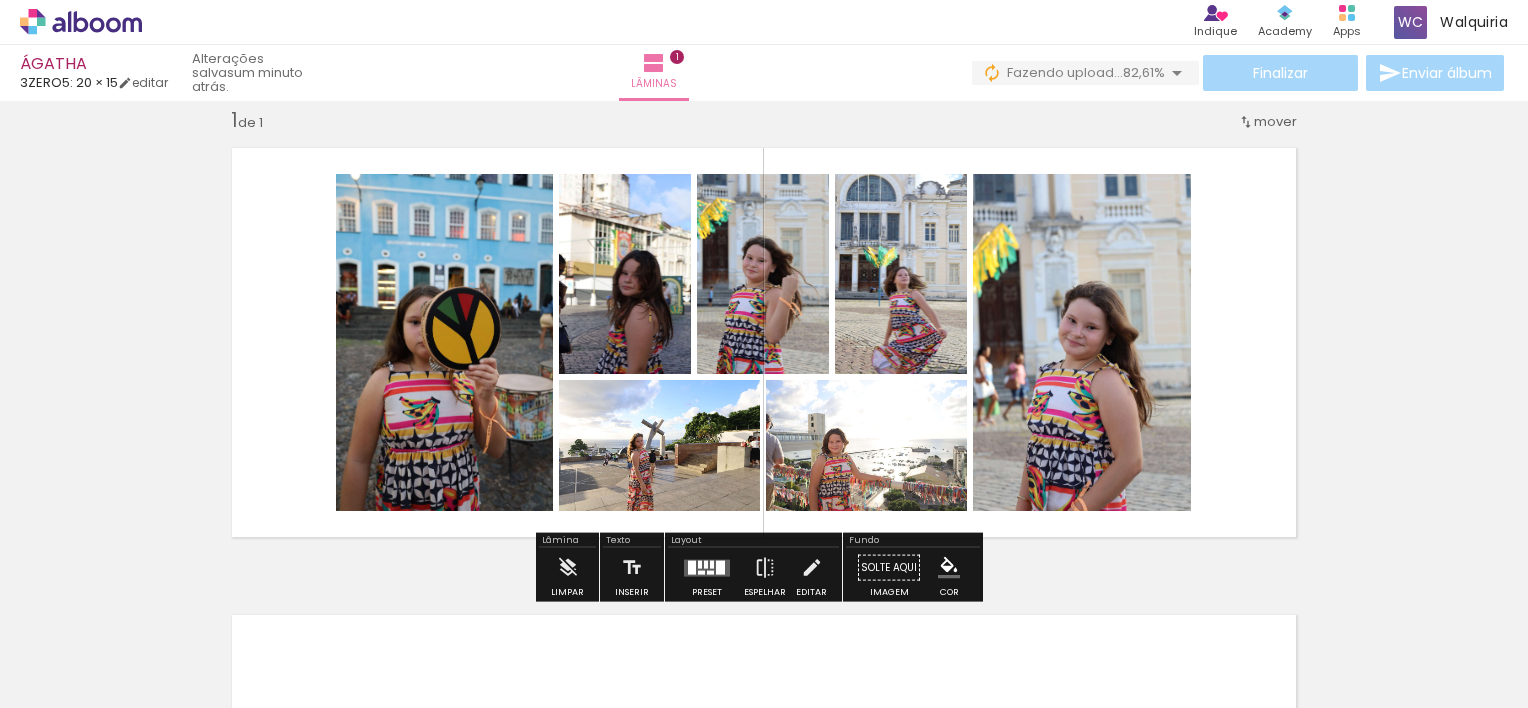 click on "Inserir lâmina 1  de 1" at bounding box center [764, 550] 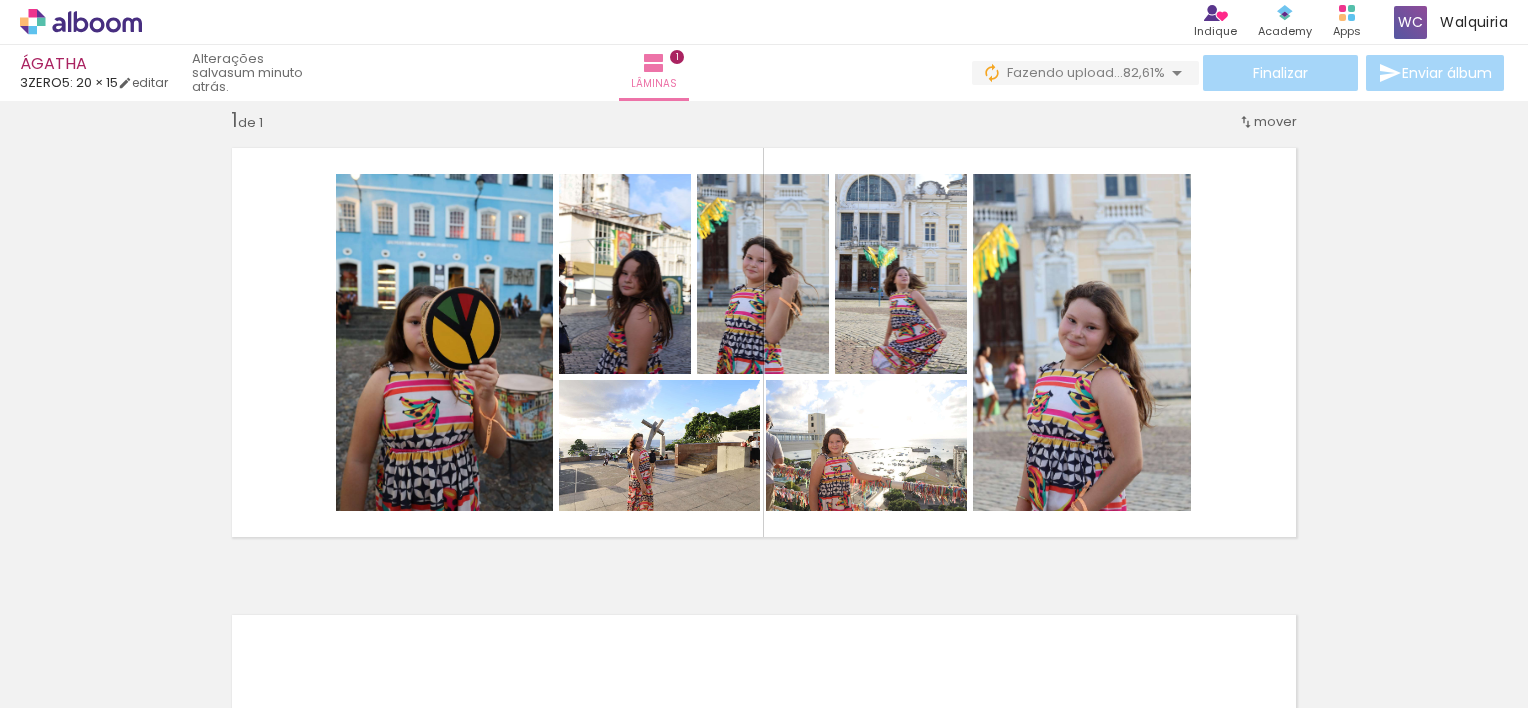 drag, startPoint x: 1421, startPoint y: 356, endPoint x: 1280, endPoint y: 357, distance: 141.00354 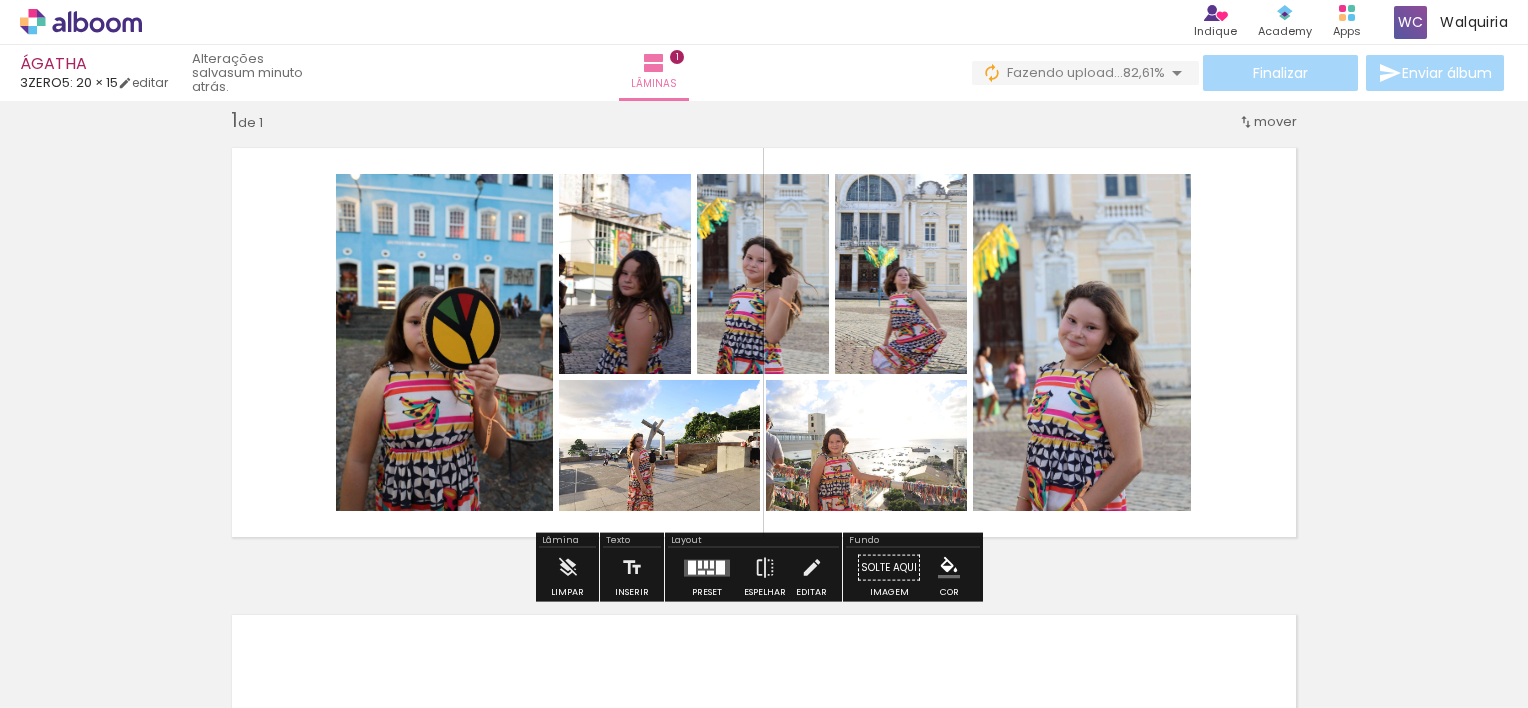 click on "Inserir lâmina 1  de 1" at bounding box center [764, 550] 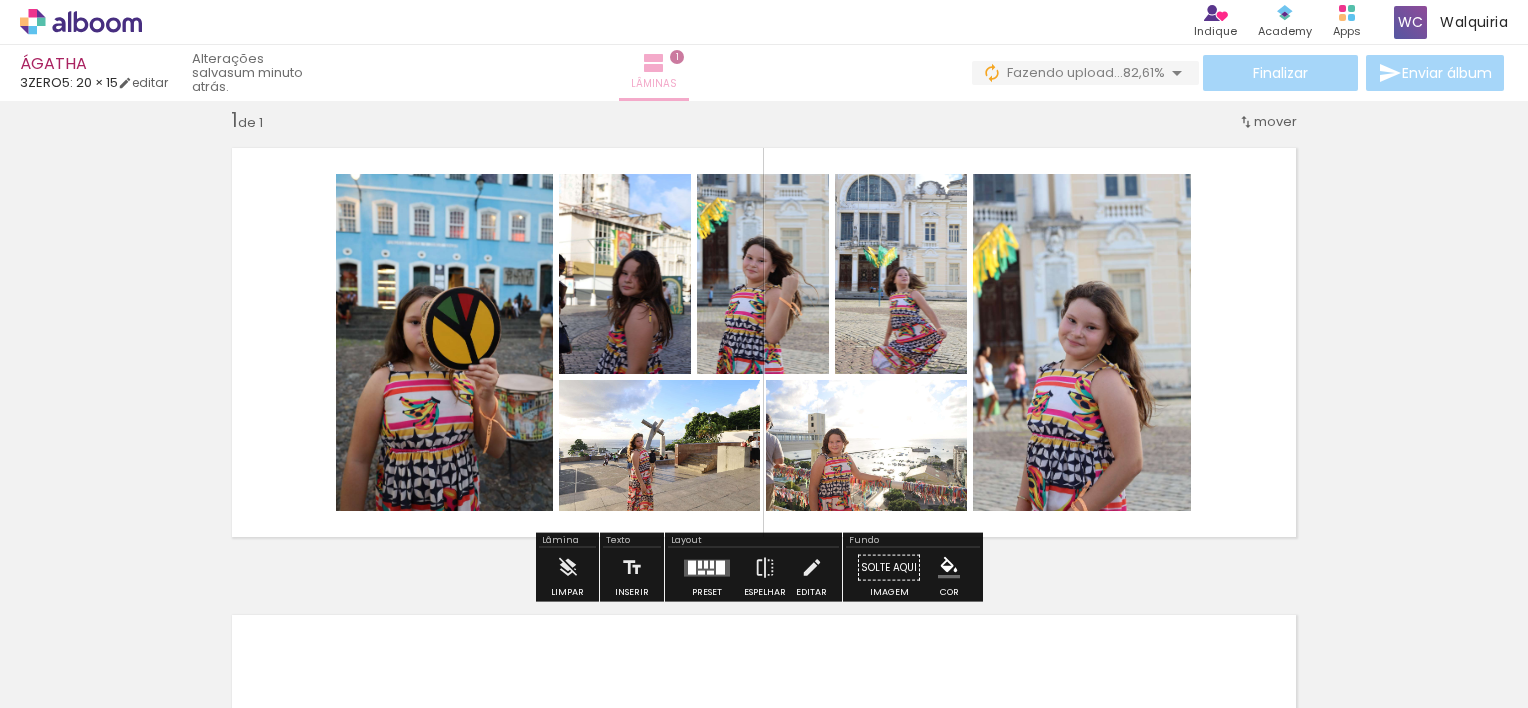 click at bounding box center [654, 63] 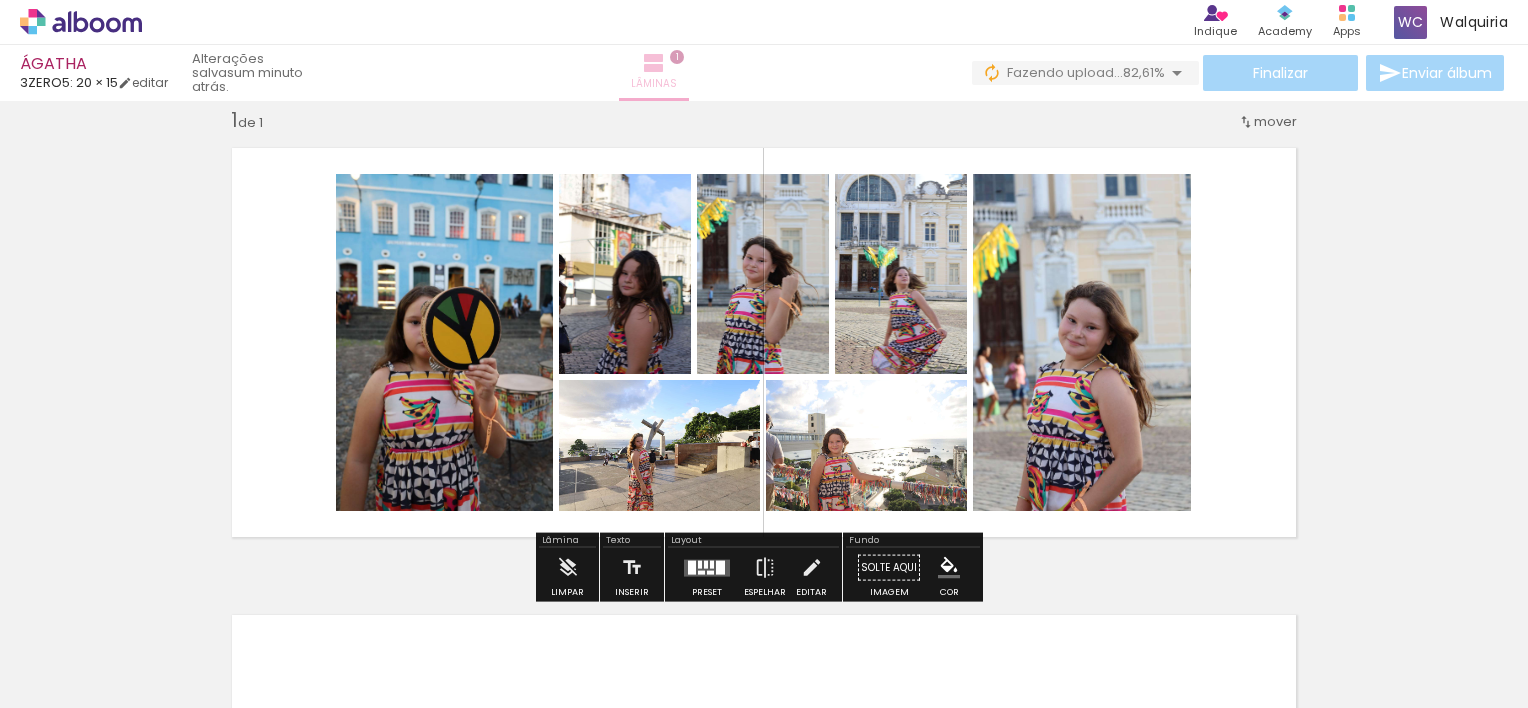 click at bounding box center (654, 63) 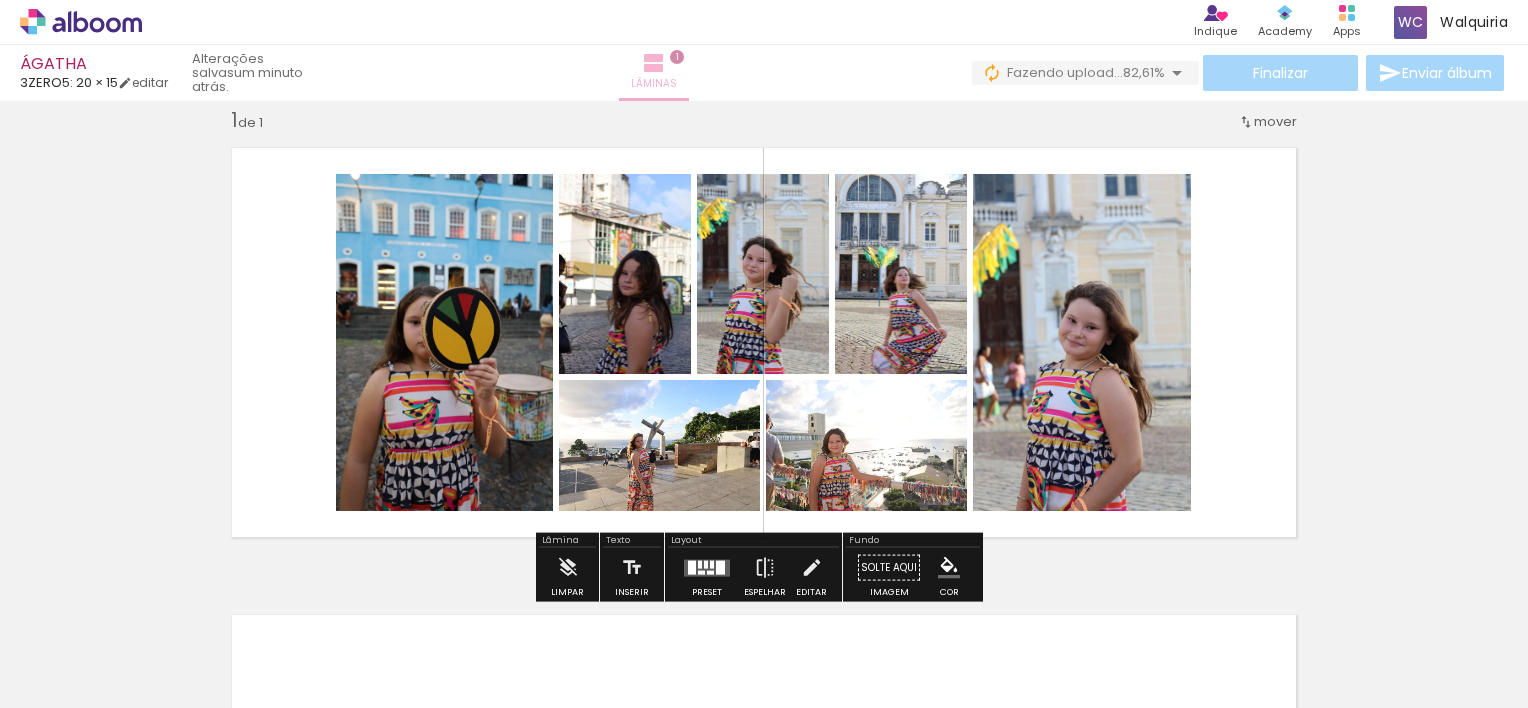 click at bounding box center (654, 63) 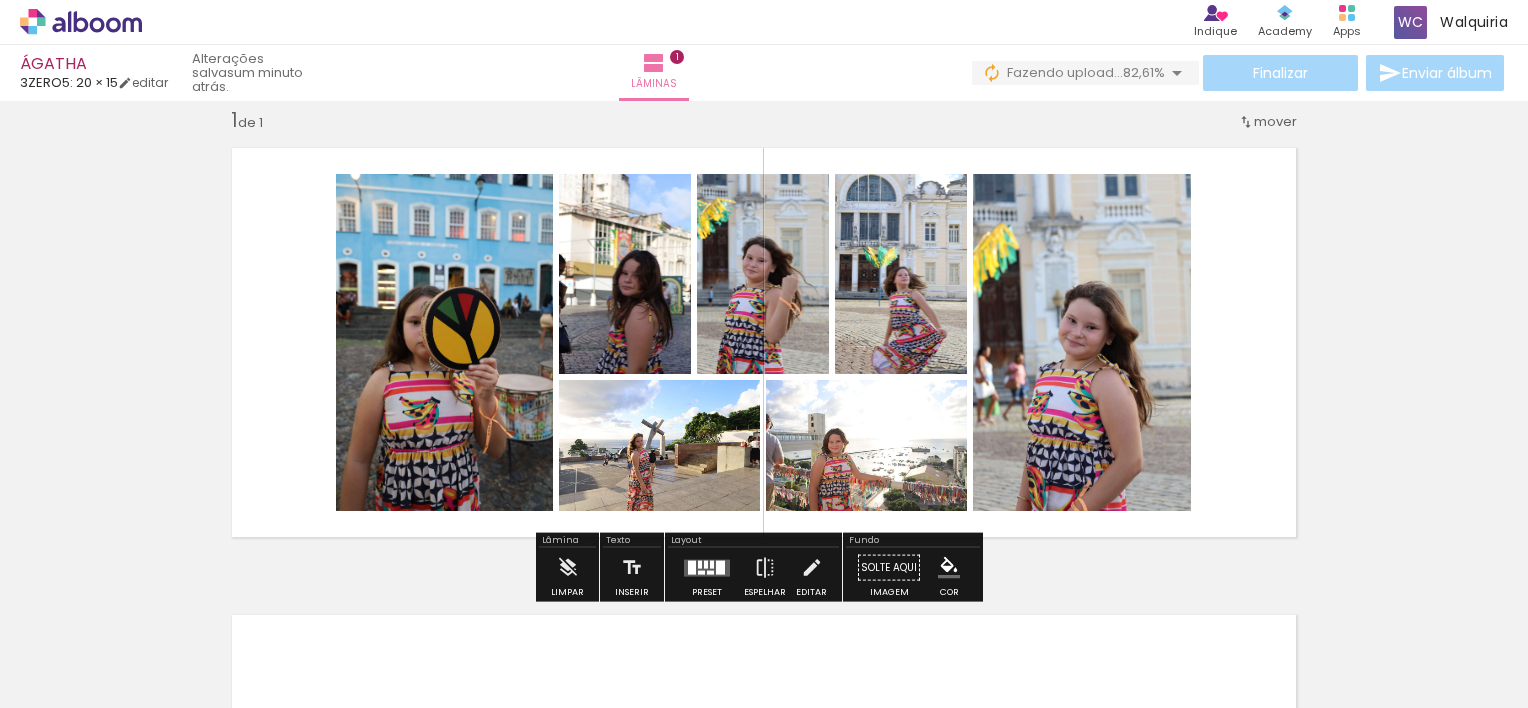 click on "Inserir lâmina 1  de 1" at bounding box center [764, 550] 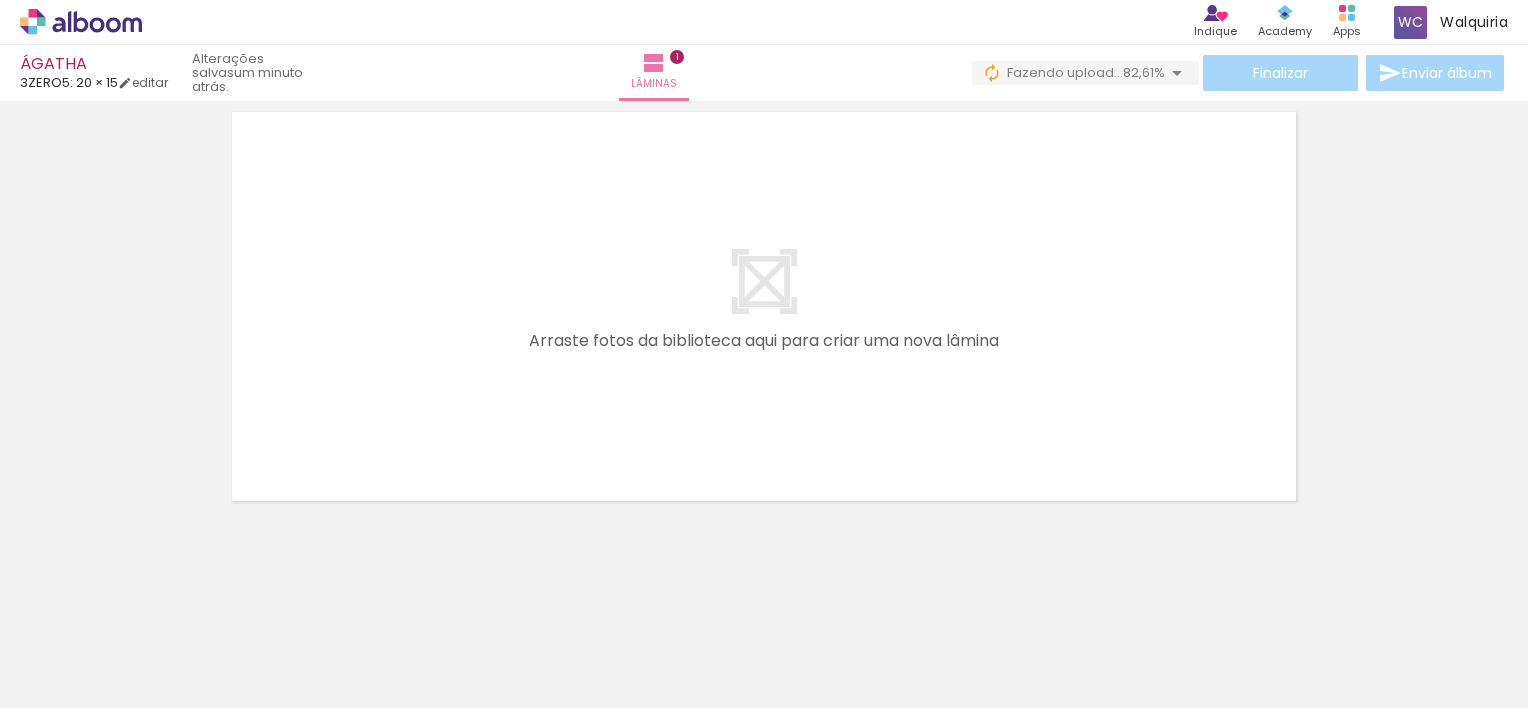 scroll, scrollTop: 529, scrollLeft: 0, axis: vertical 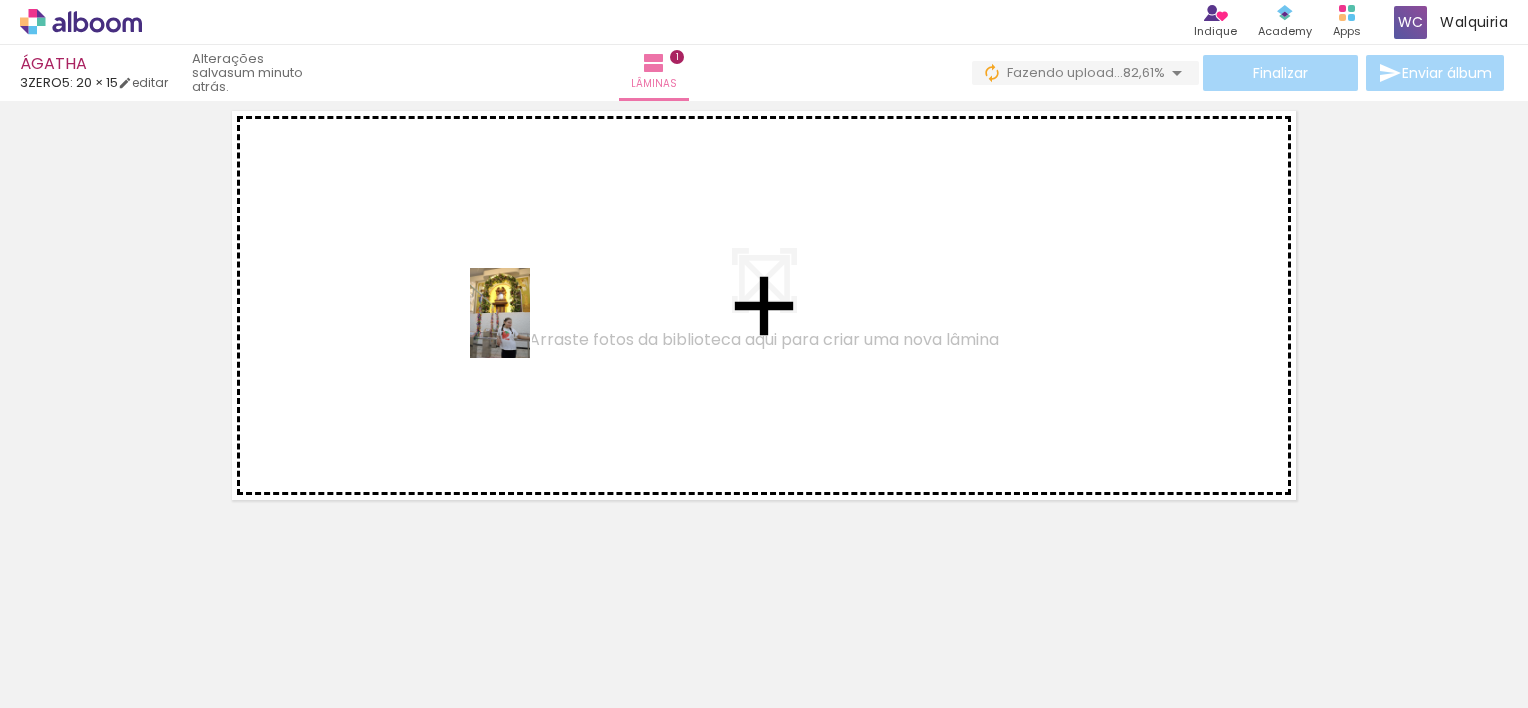drag, startPoint x: 588, startPoint y: 656, endPoint x: 530, endPoint y: 328, distance: 333.08856 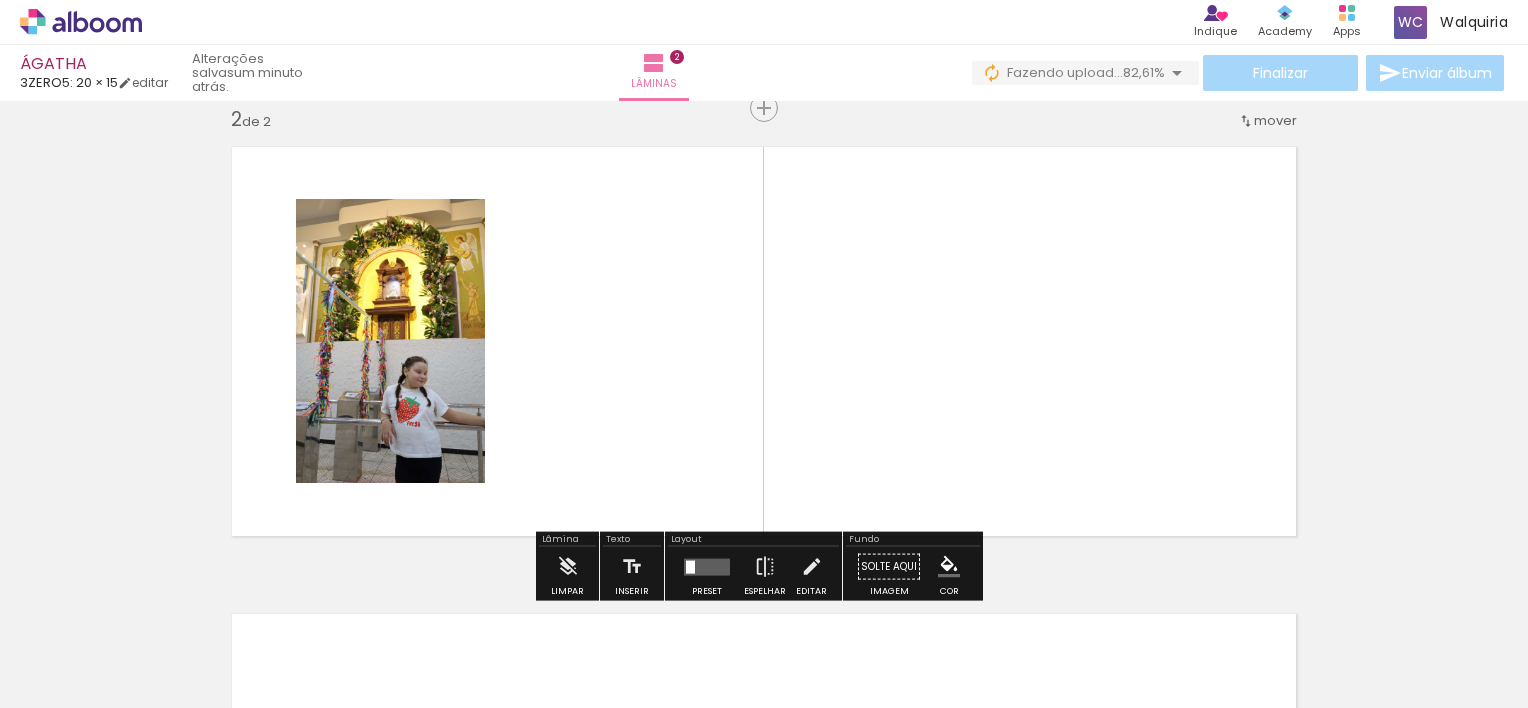 scroll, scrollTop: 492, scrollLeft: 0, axis: vertical 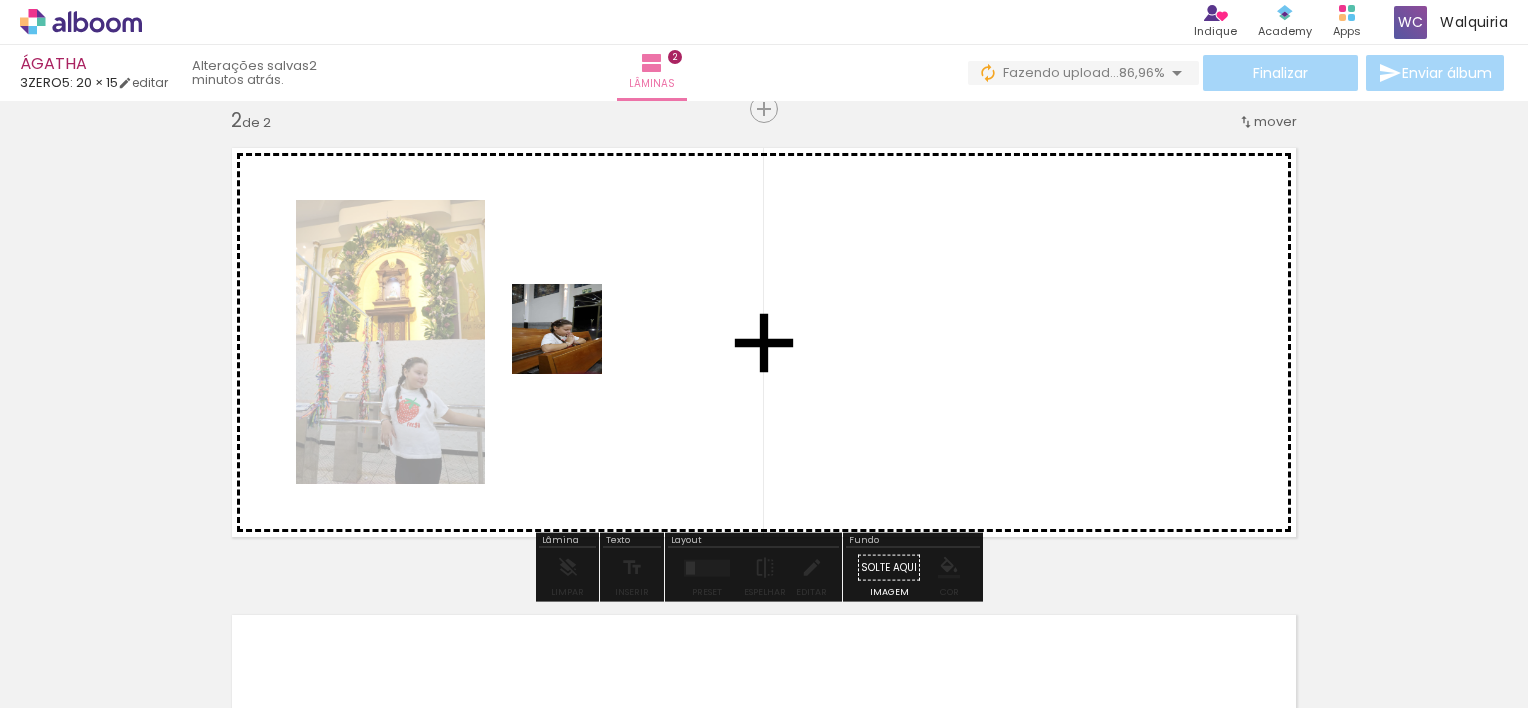 drag, startPoint x: 458, startPoint y: 671, endPoint x: 572, endPoint y: 344, distance: 346.30188 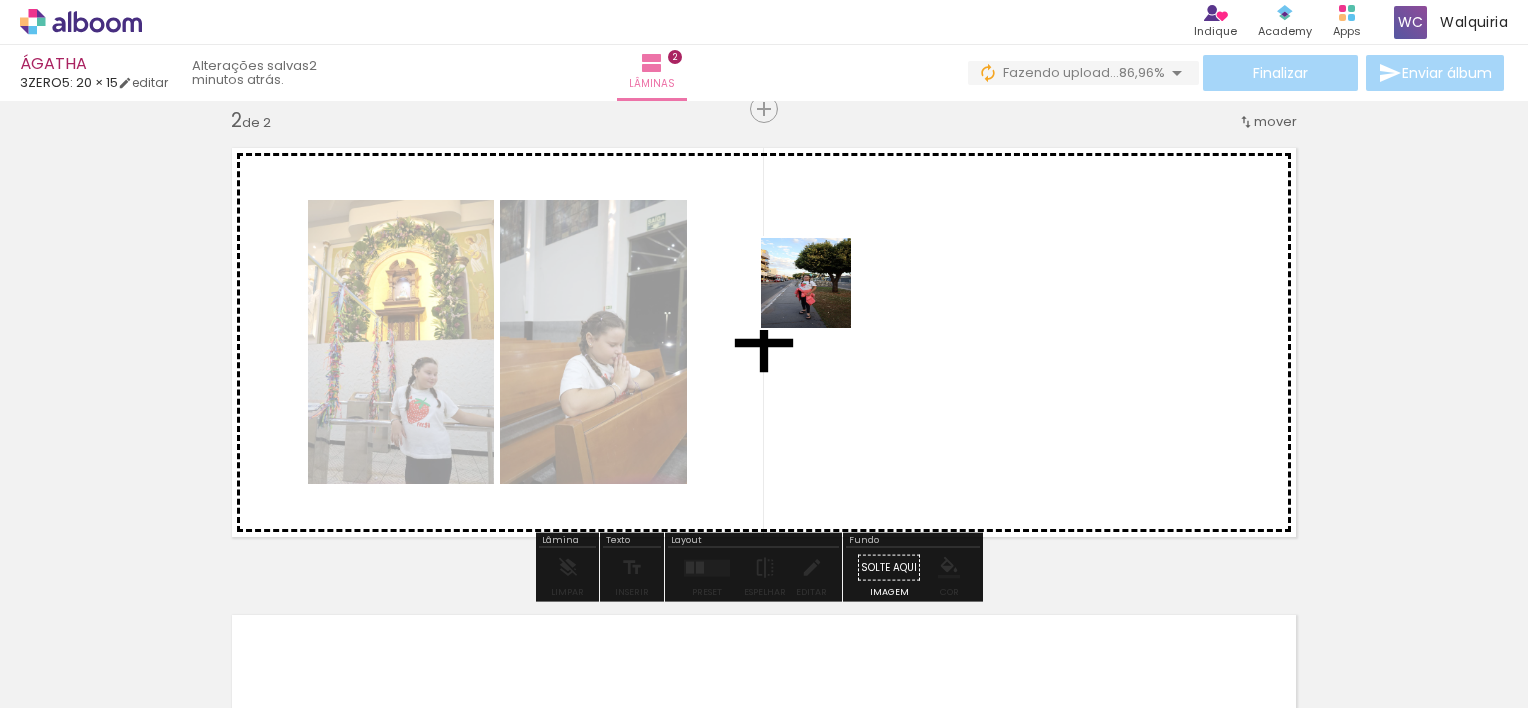 drag, startPoint x: 328, startPoint y: 661, endPoint x: 839, endPoint y: 292, distance: 630.3031 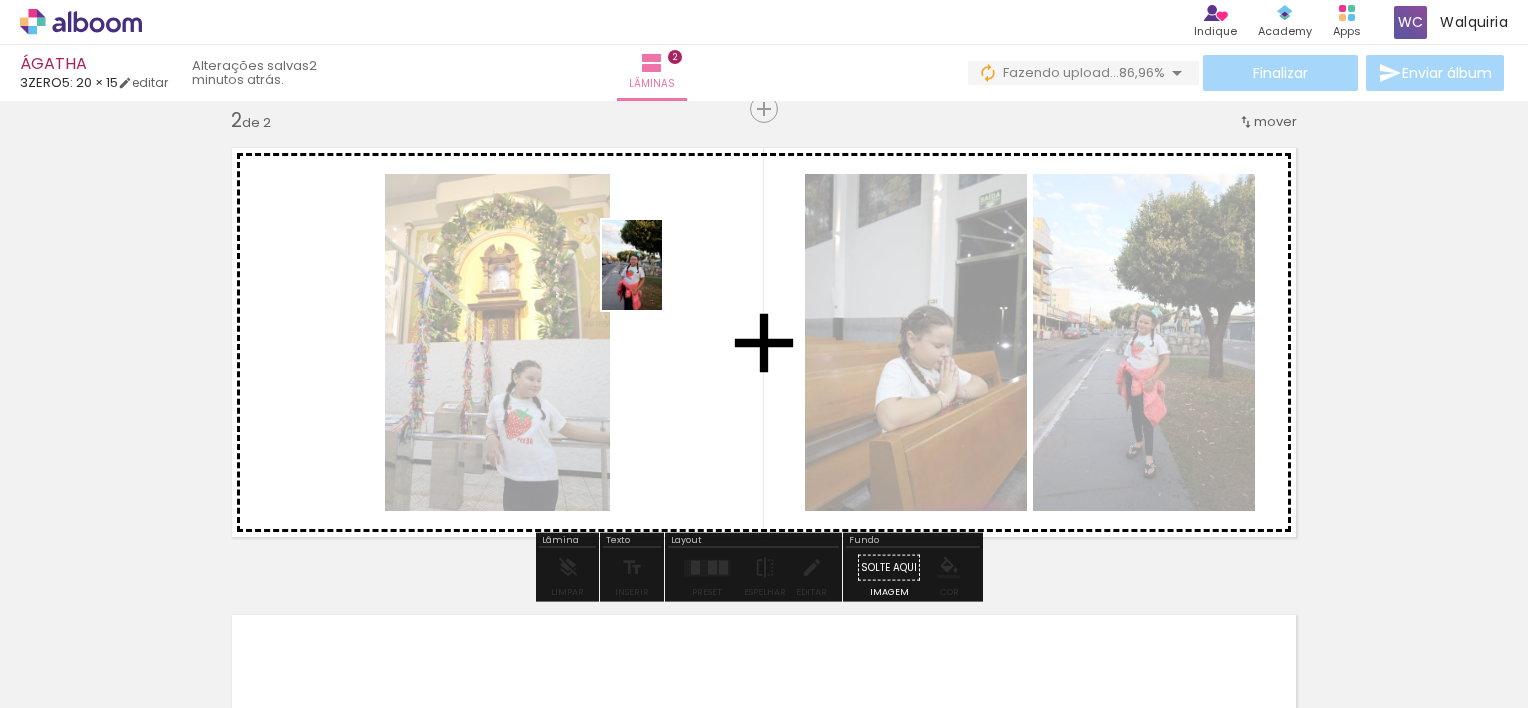 drag, startPoint x: 223, startPoint y: 644, endPoint x: 683, endPoint y: 289, distance: 581.05505 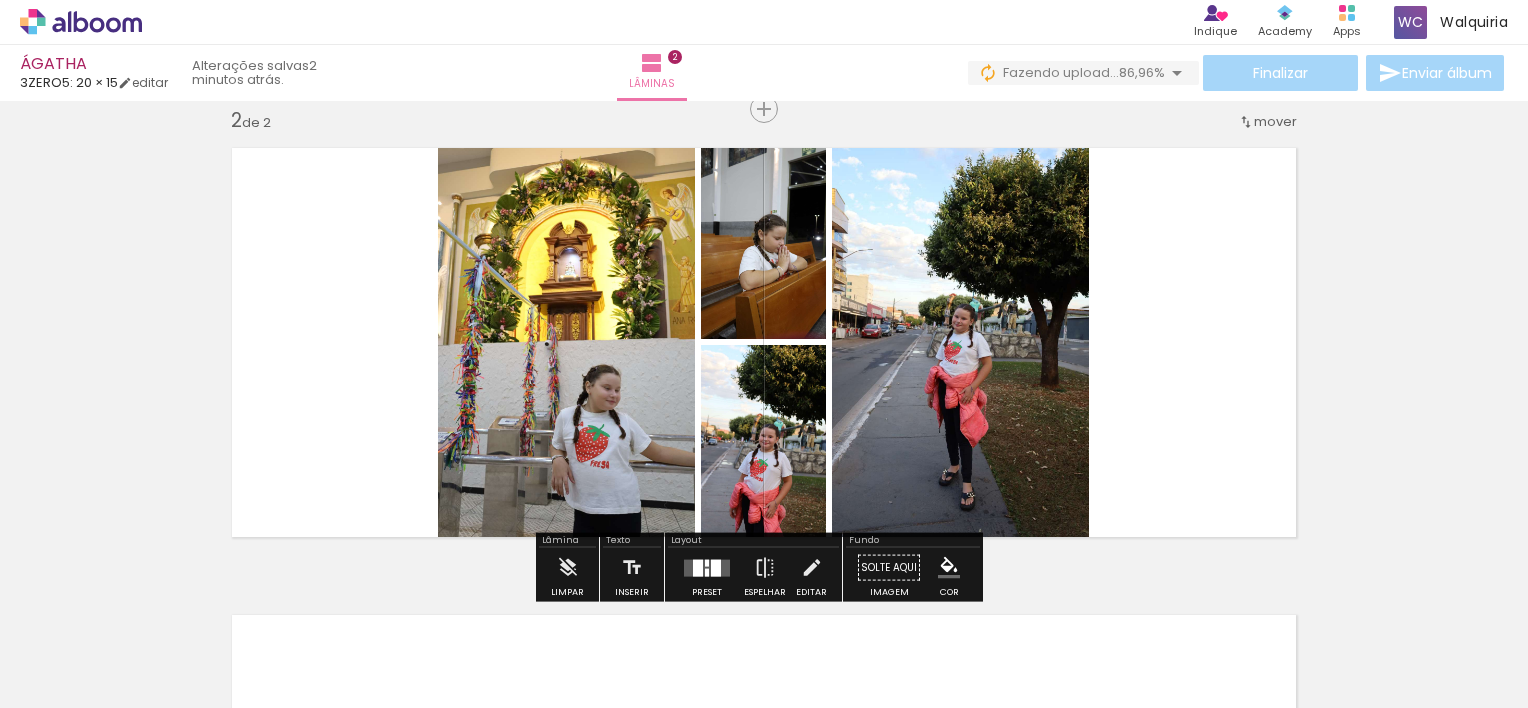 scroll, scrollTop: 0, scrollLeft: 1217, axis: horizontal 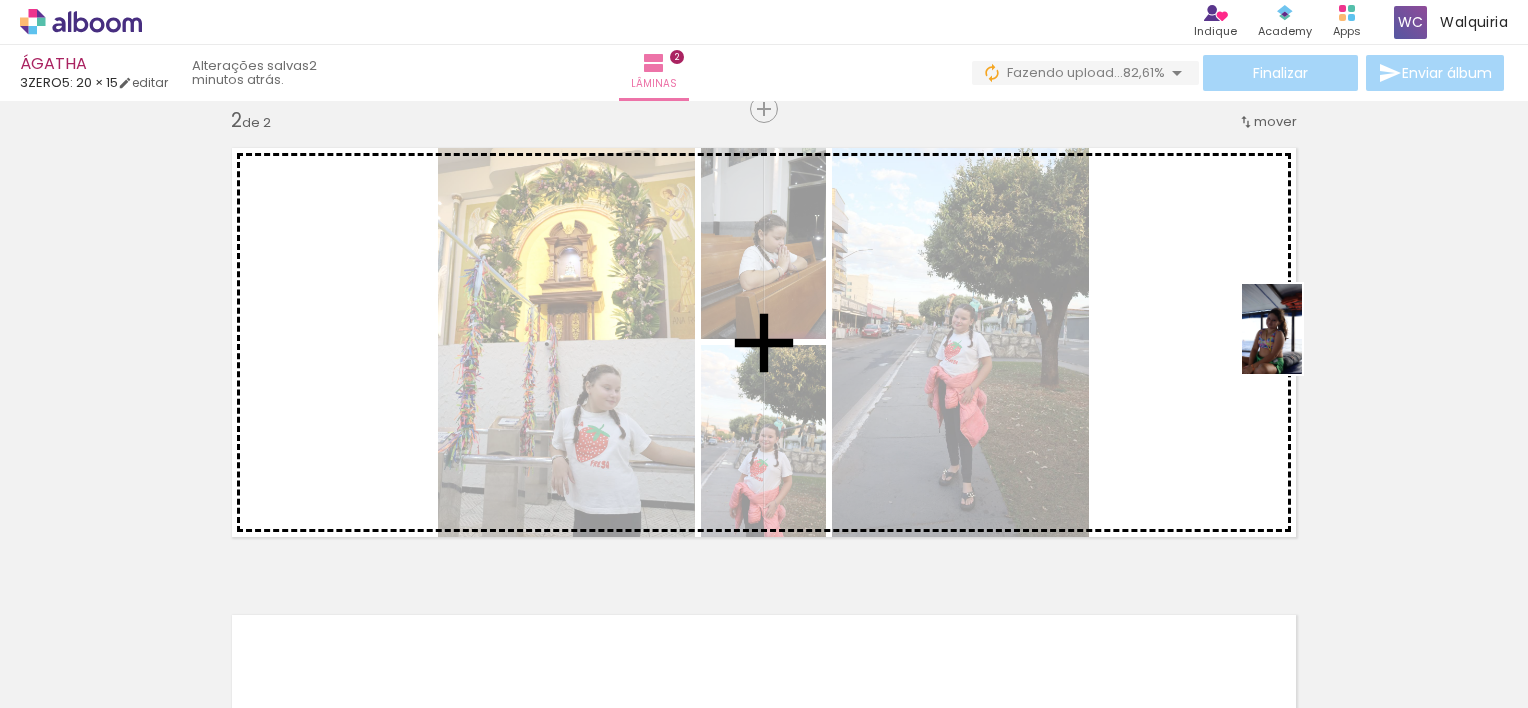 drag, startPoint x: 1460, startPoint y: 641, endPoint x: 1274, endPoint y: 340, distance: 353.83188 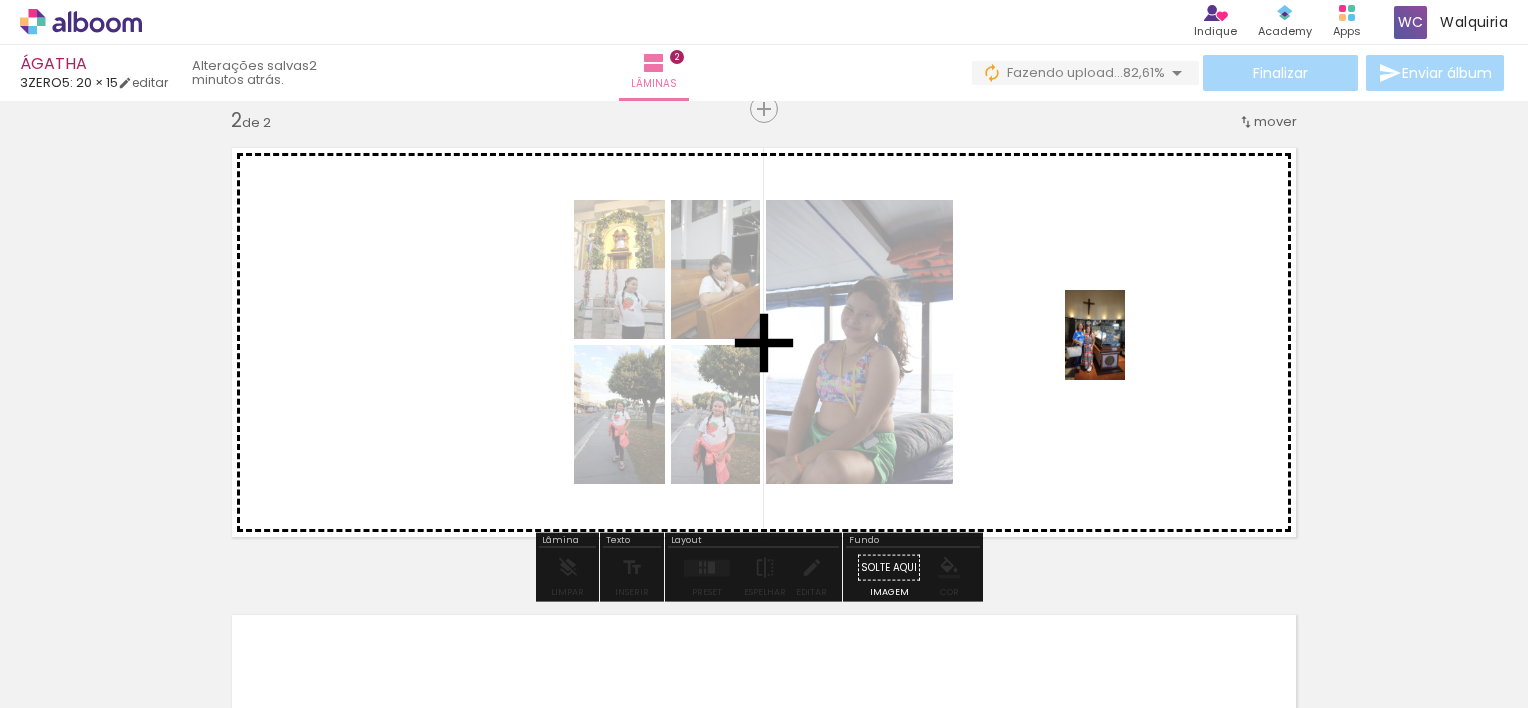 drag, startPoint x: 686, startPoint y: 673, endPoint x: 1126, endPoint y: 350, distance: 545.82874 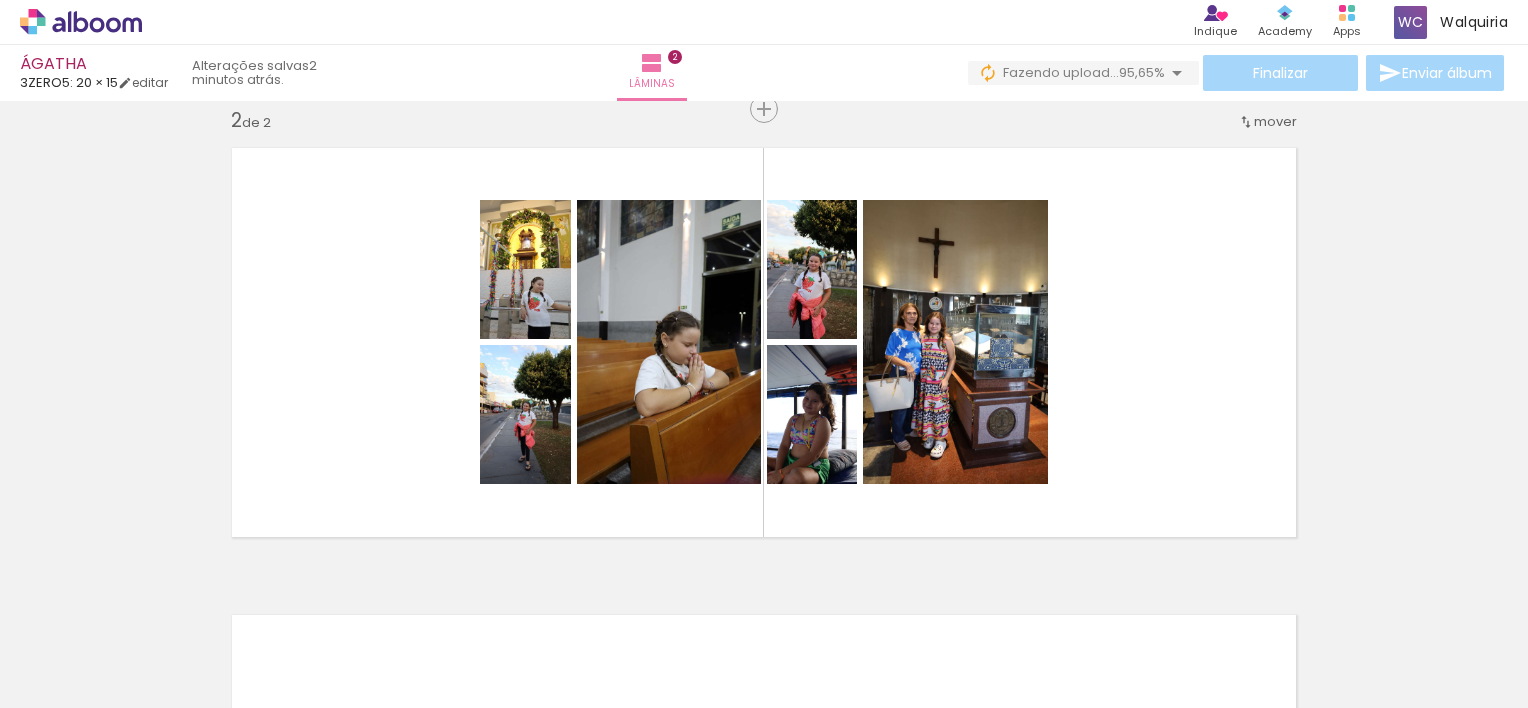 scroll, scrollTop: 0, scrollLeft: 676, axis: horizontal 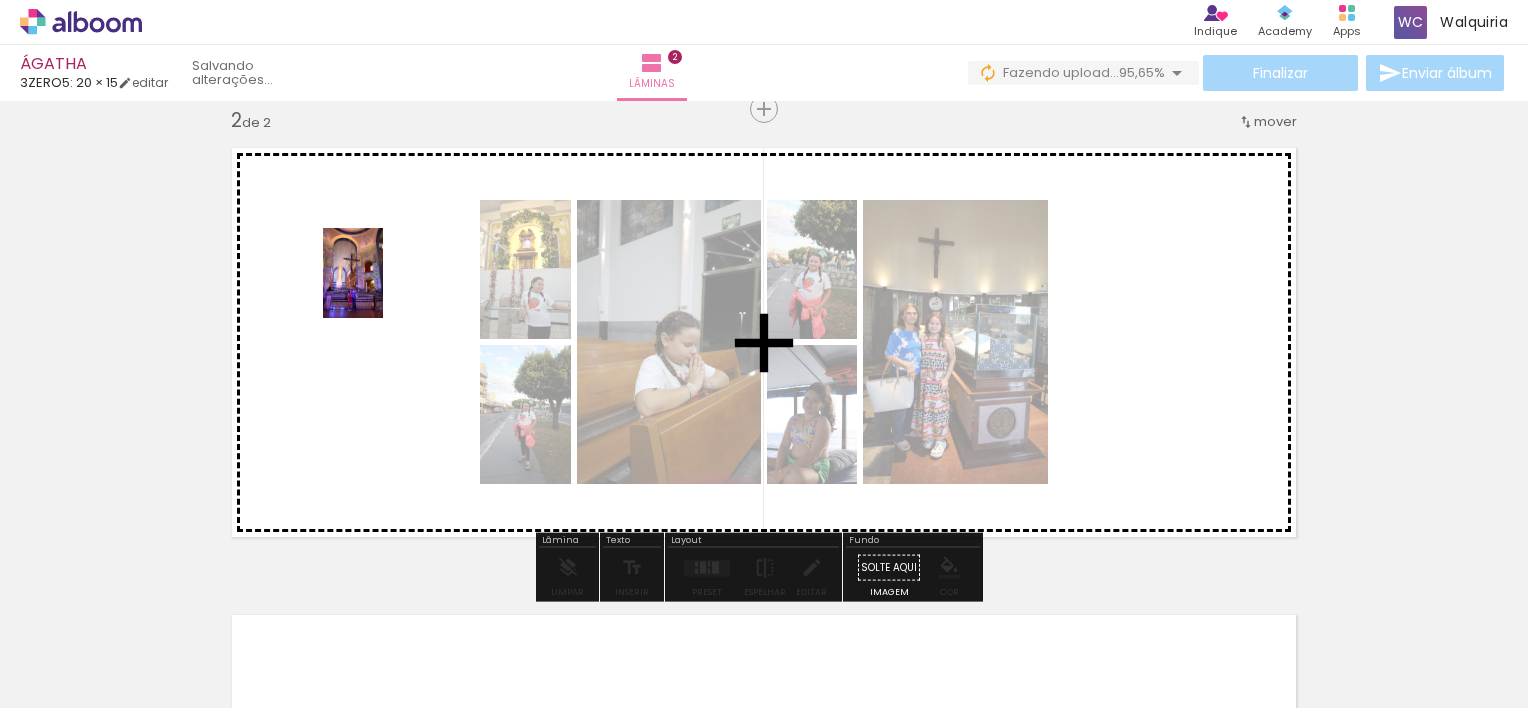 drag, startPoint x: 520, startPoint y: 669, endPoint x: 383, endPoint y: 288, distance: 404.8827 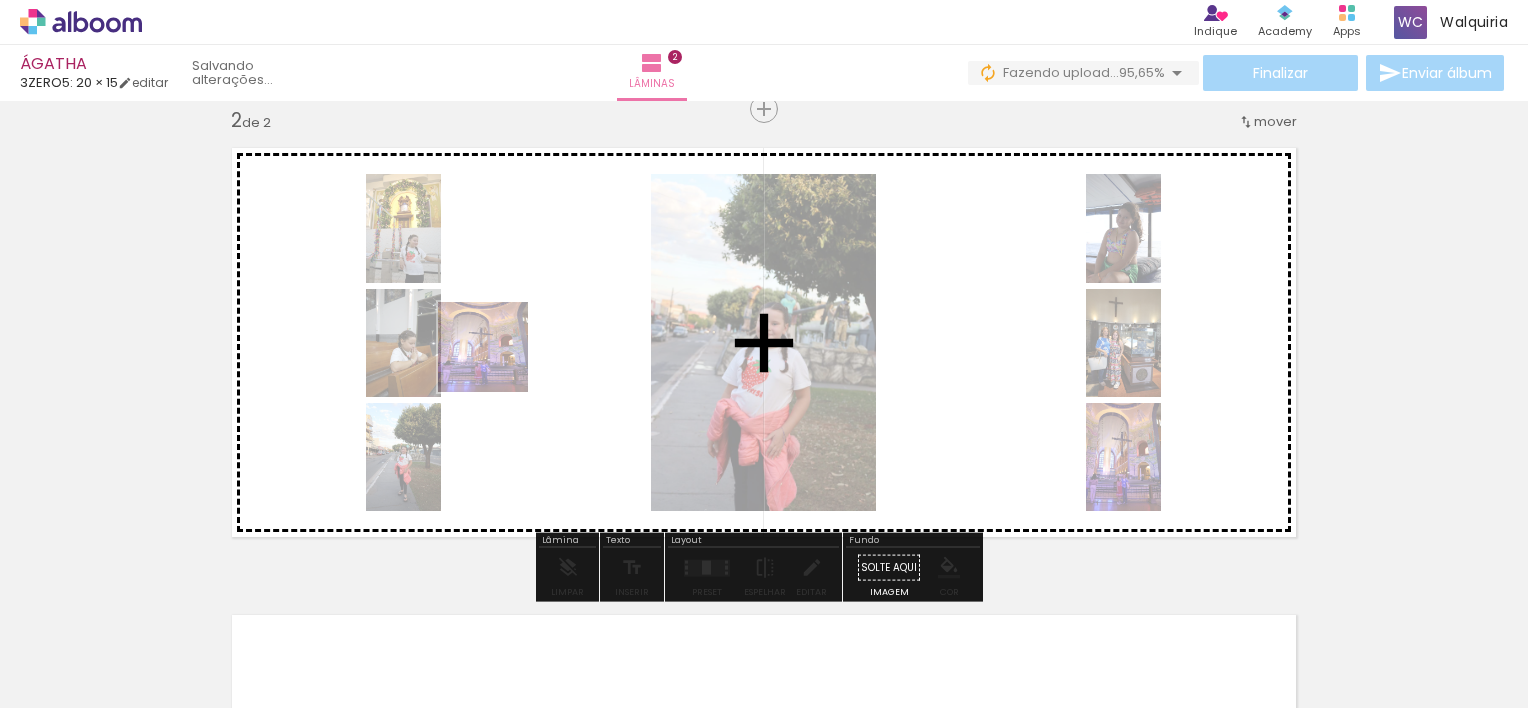 drag, startPoint x: 512, startPoint y: 664, endPoint x: 499, endPoint y: 359, distance: 305.27692 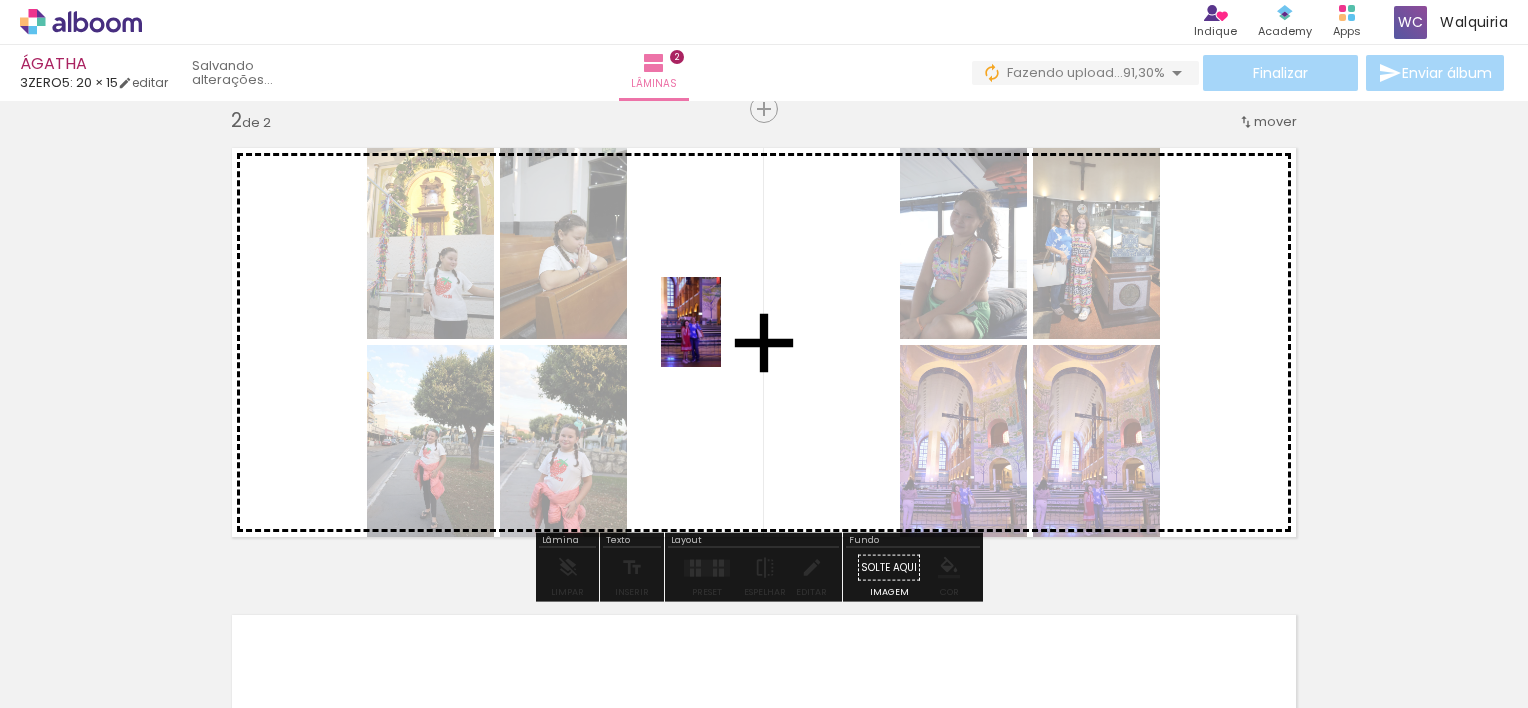 drag, startPoint x: 431, startPoint y: 649, endPoint x: 721, endPoint y: 337, distance: 425.96243 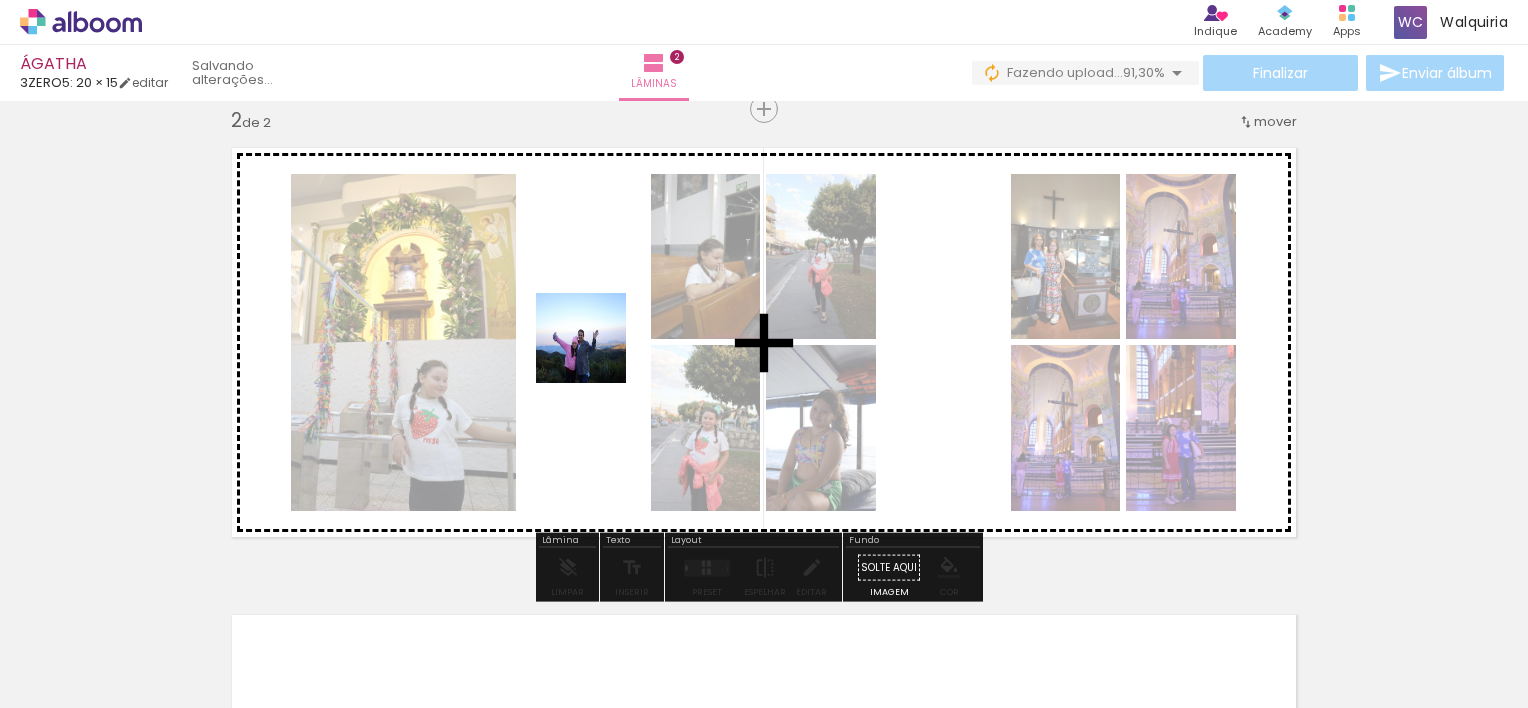 drag, startPoint x: 300, startPoint y: 661, endPoint x: 604, endPoint y: 344, distance: 439.2095 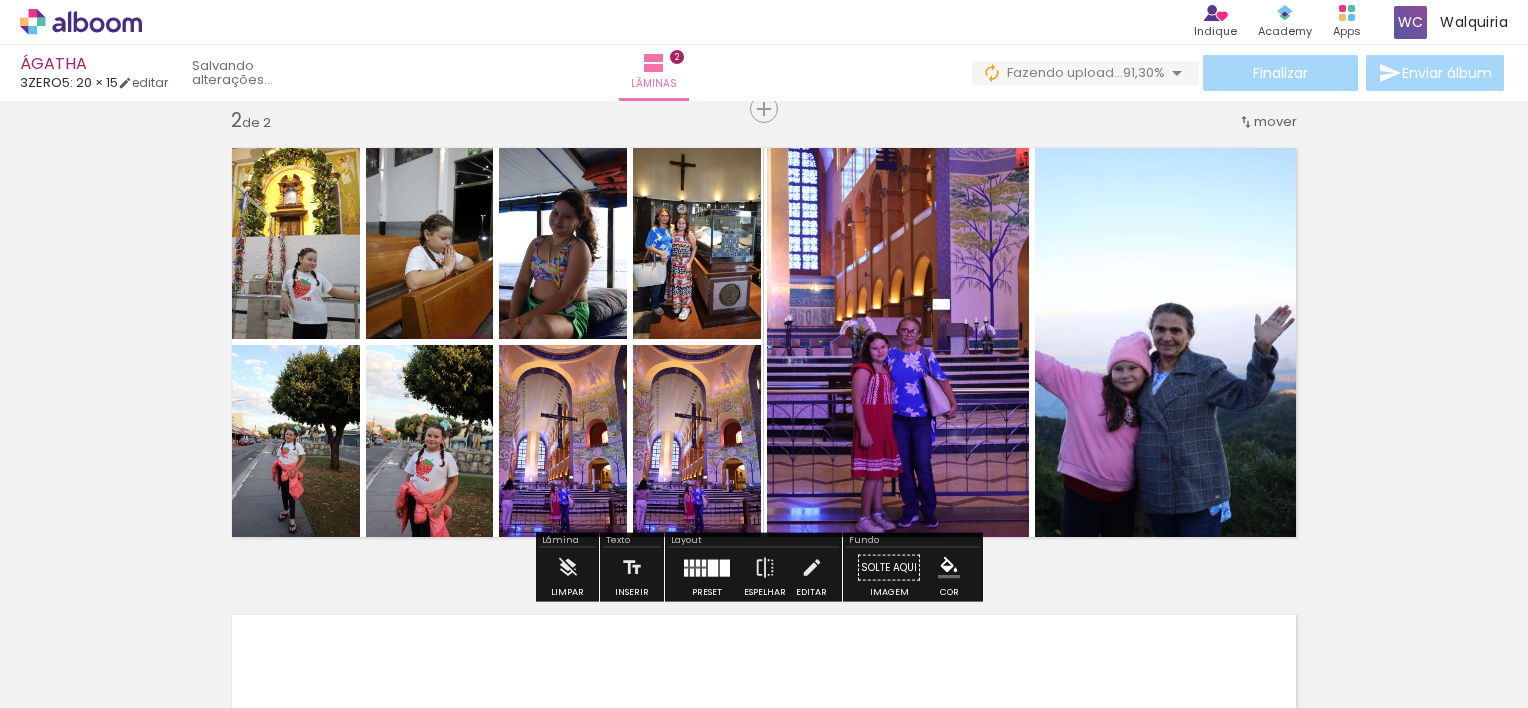 click on "Inserir lâmina 1  de 2  Inserir lâmina 2  de 2" at bounding box center [764, 317] 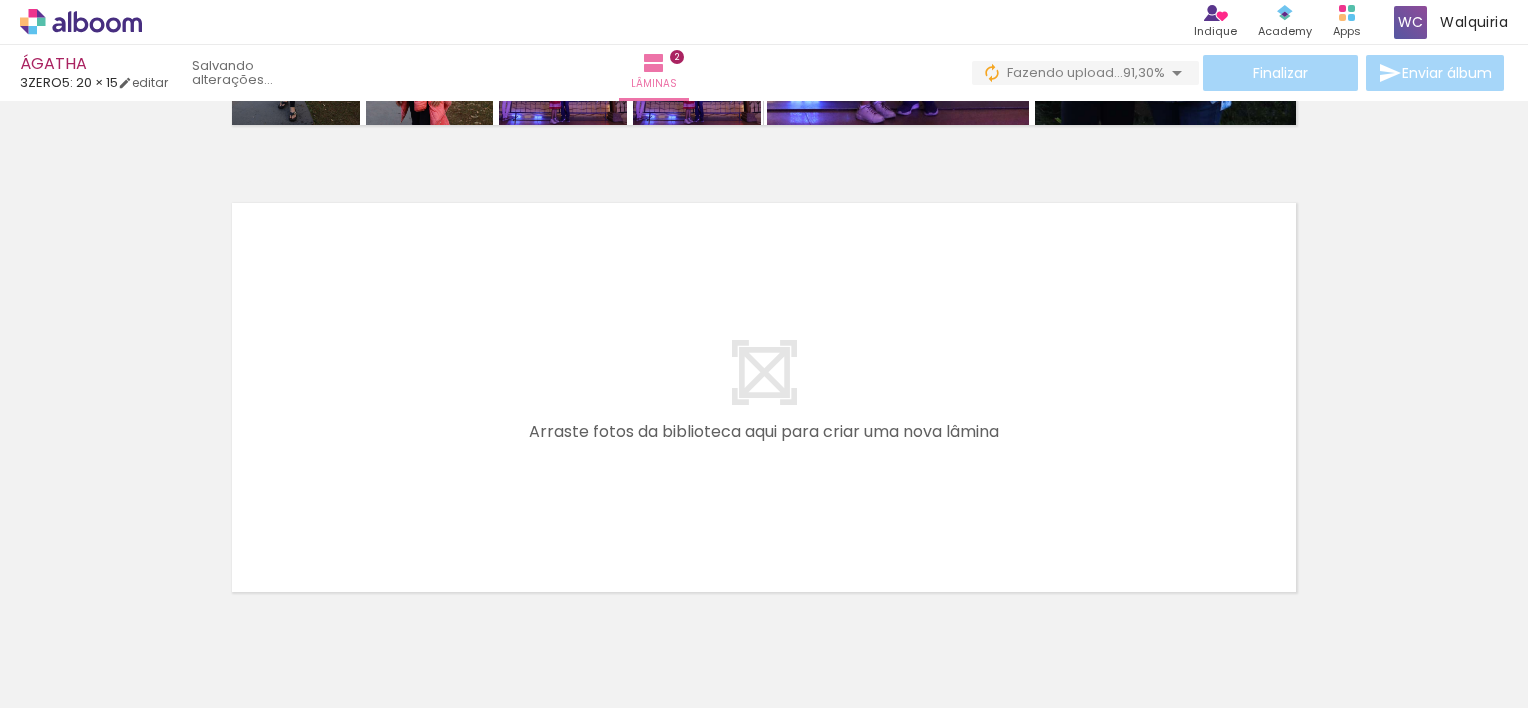 scroll, scrollTop: 932, scrollLeft: 0, axis: vertical 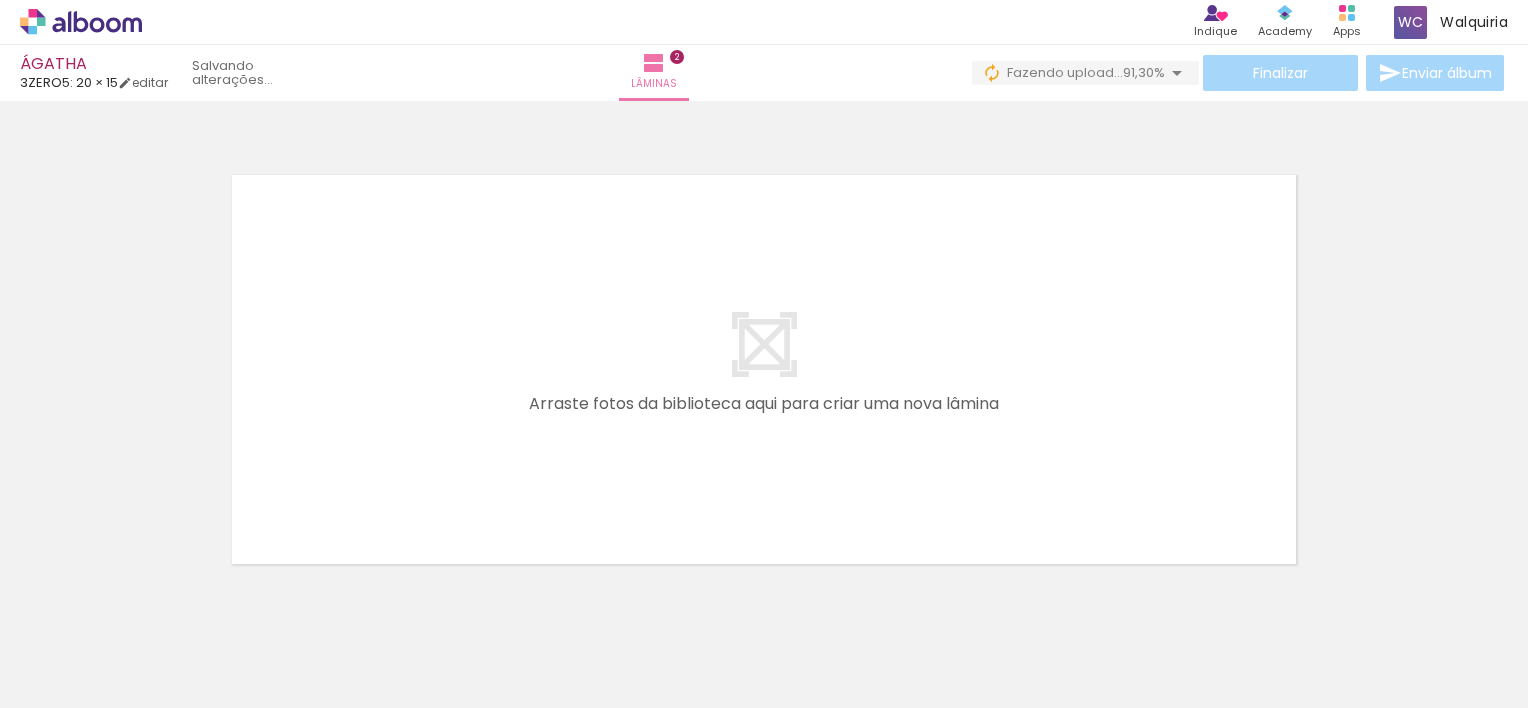 click at bounding box center (764, 369) 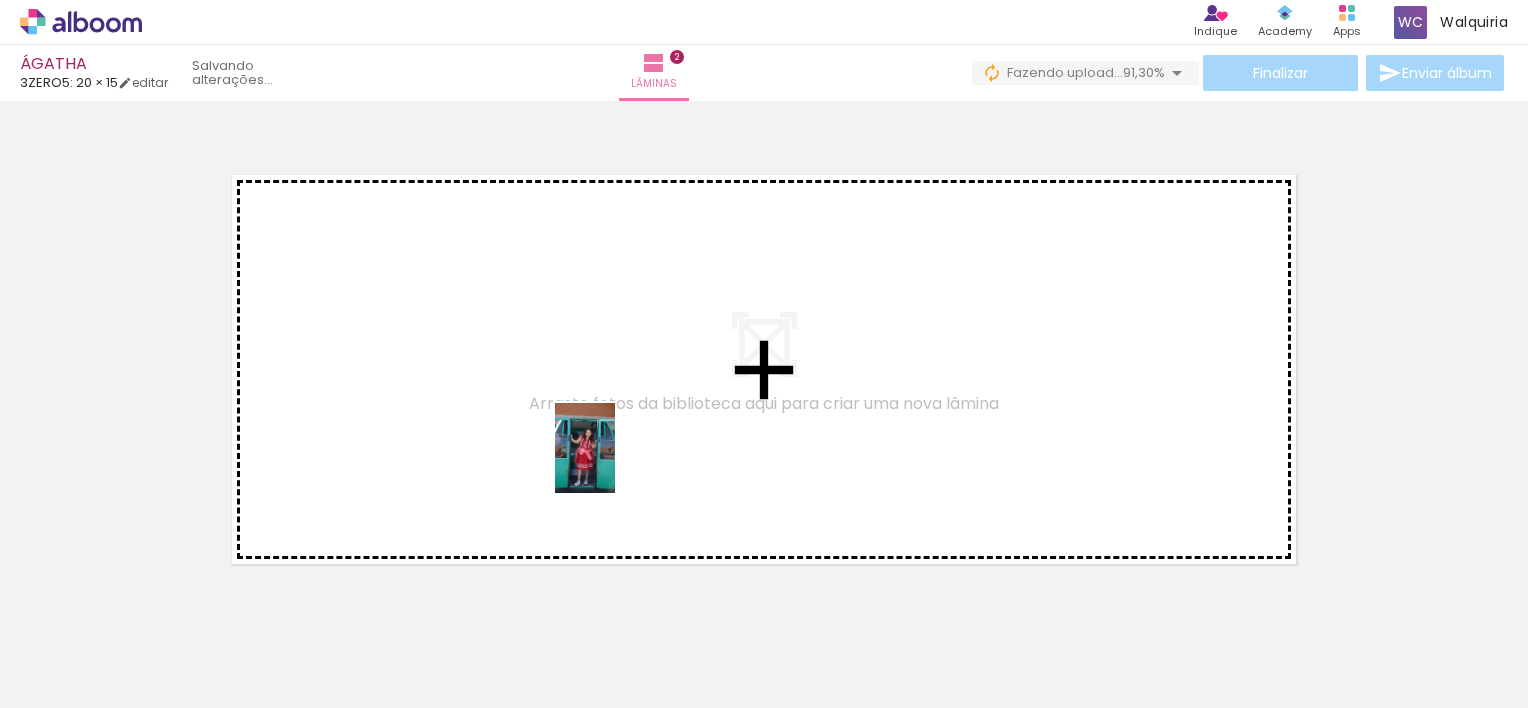 drag, startPoint x: 637, startPoint y: 661, endPoint x: 615, endPoint y: 463, distance: 199.21848 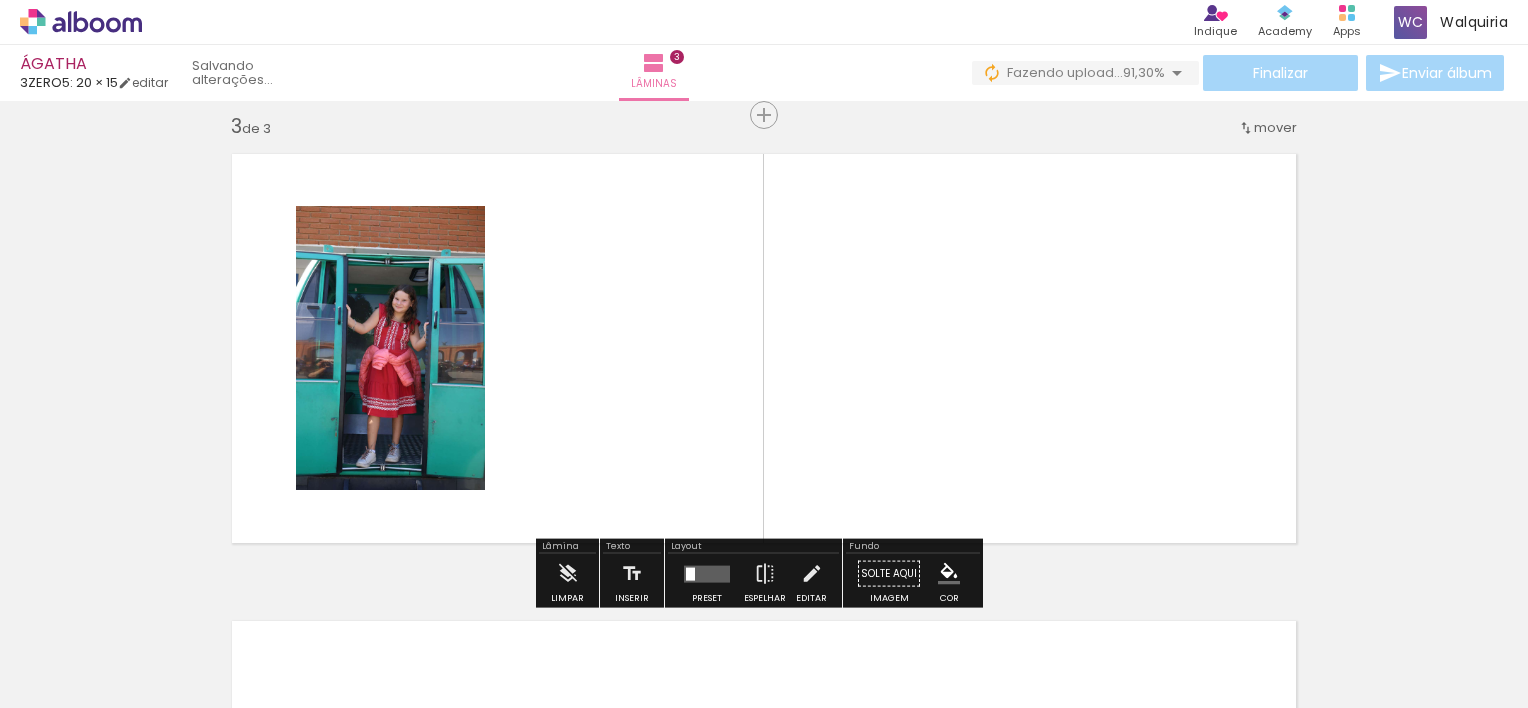 scroll, scrollTop: 959, scrollLeft: 0, axis: vertical 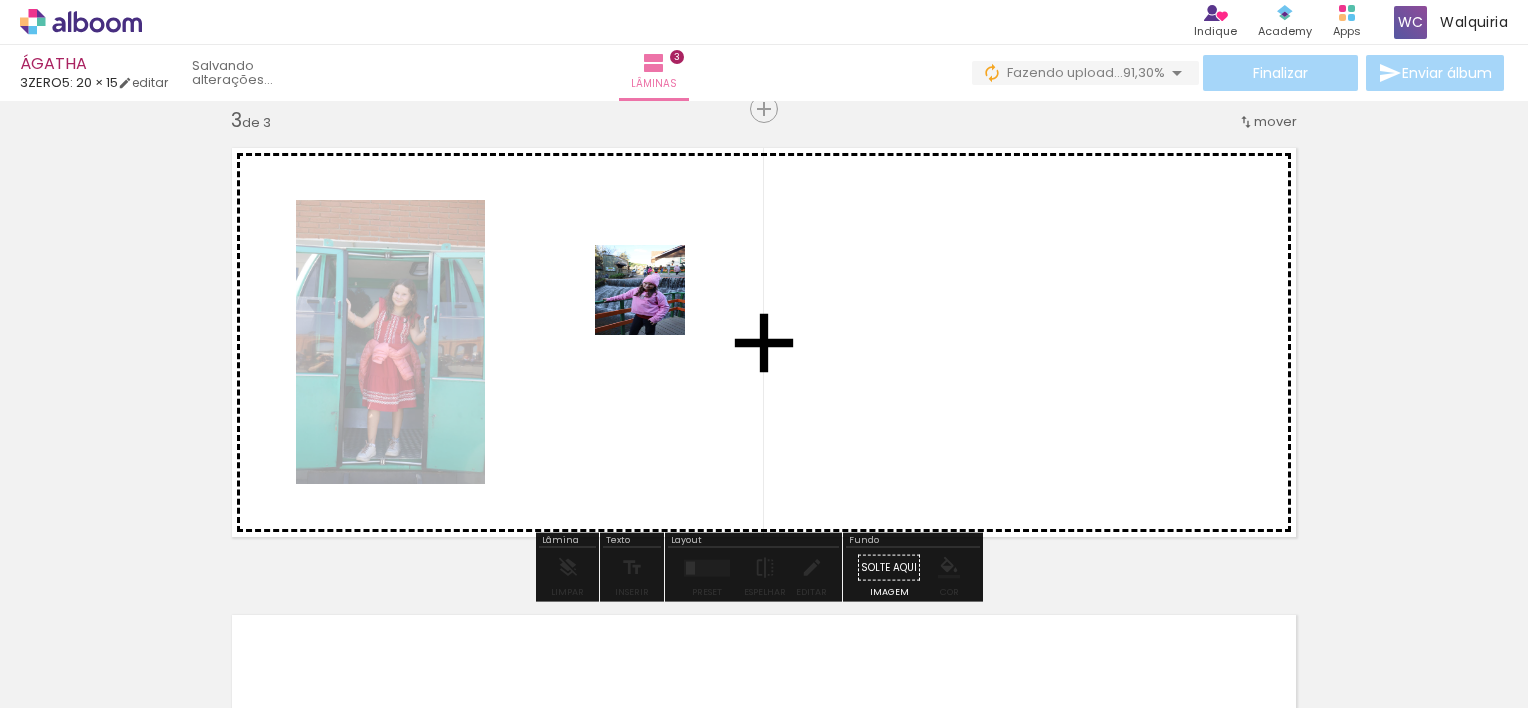 drag, startPoint x: 214, startPoint y: 658, endPoint x: 655, endPoint y: 305, distance: 564.8805 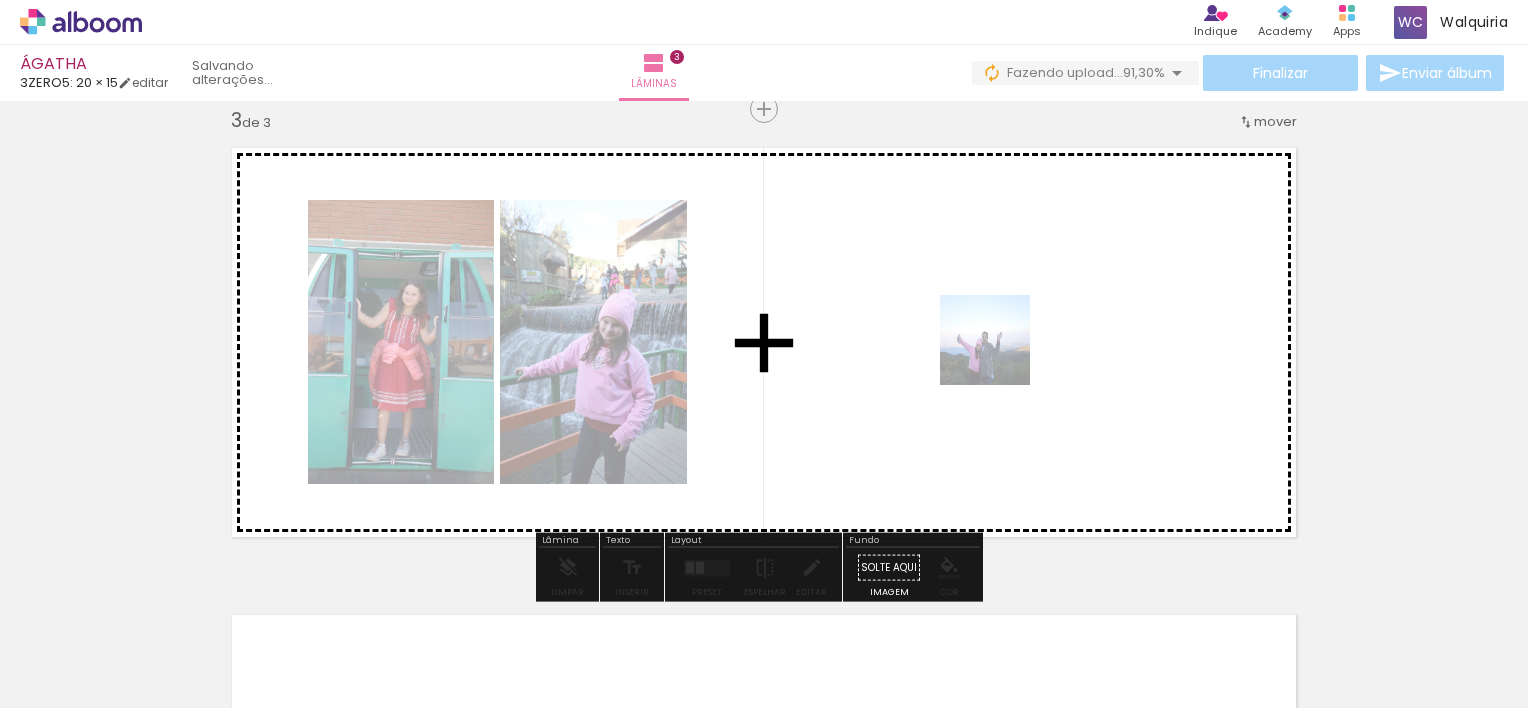 drag, startPoint x: 289, startPoint y: 657, endPoint x: 1001, endPoint y: 353, distance: 774.1834 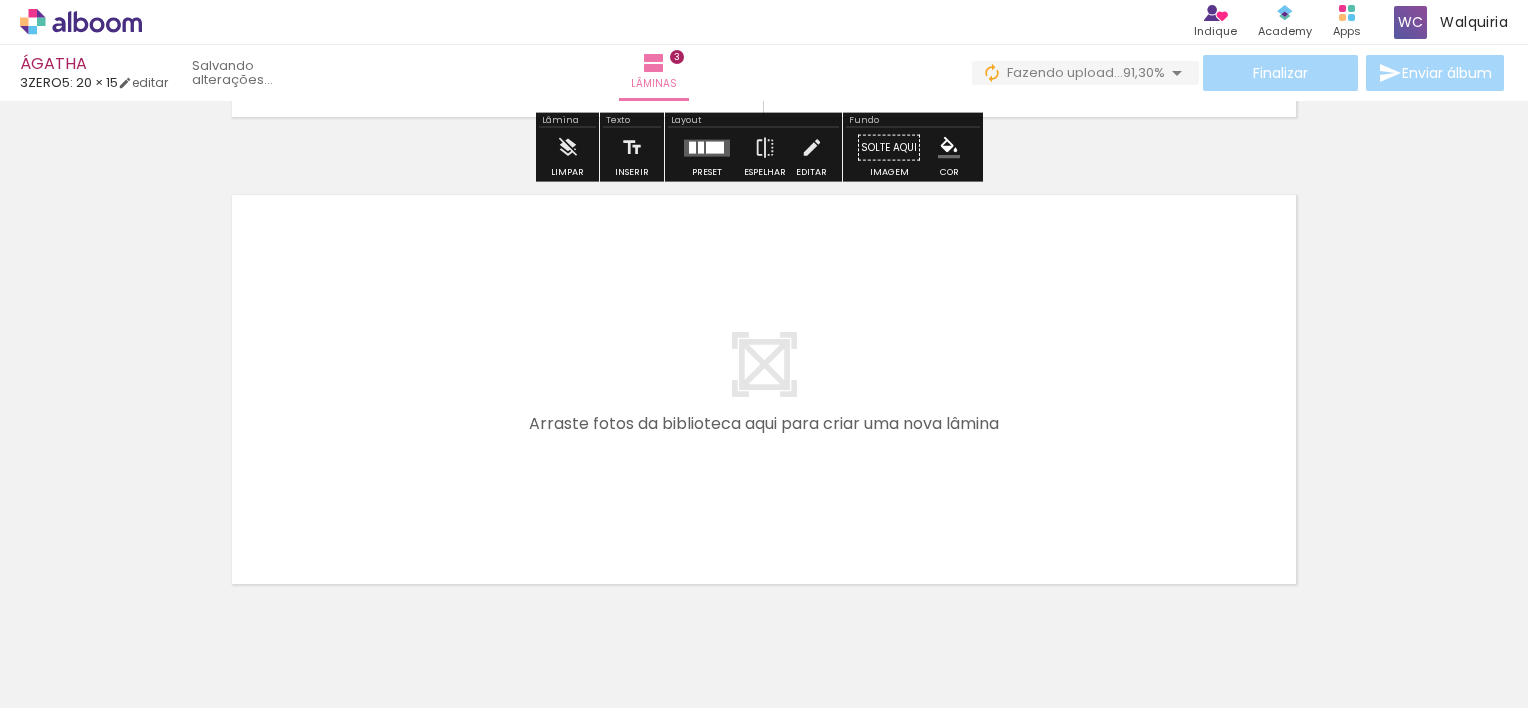 scroll, scrollTop: 1464, scrollLeft: 0, axis: vertical 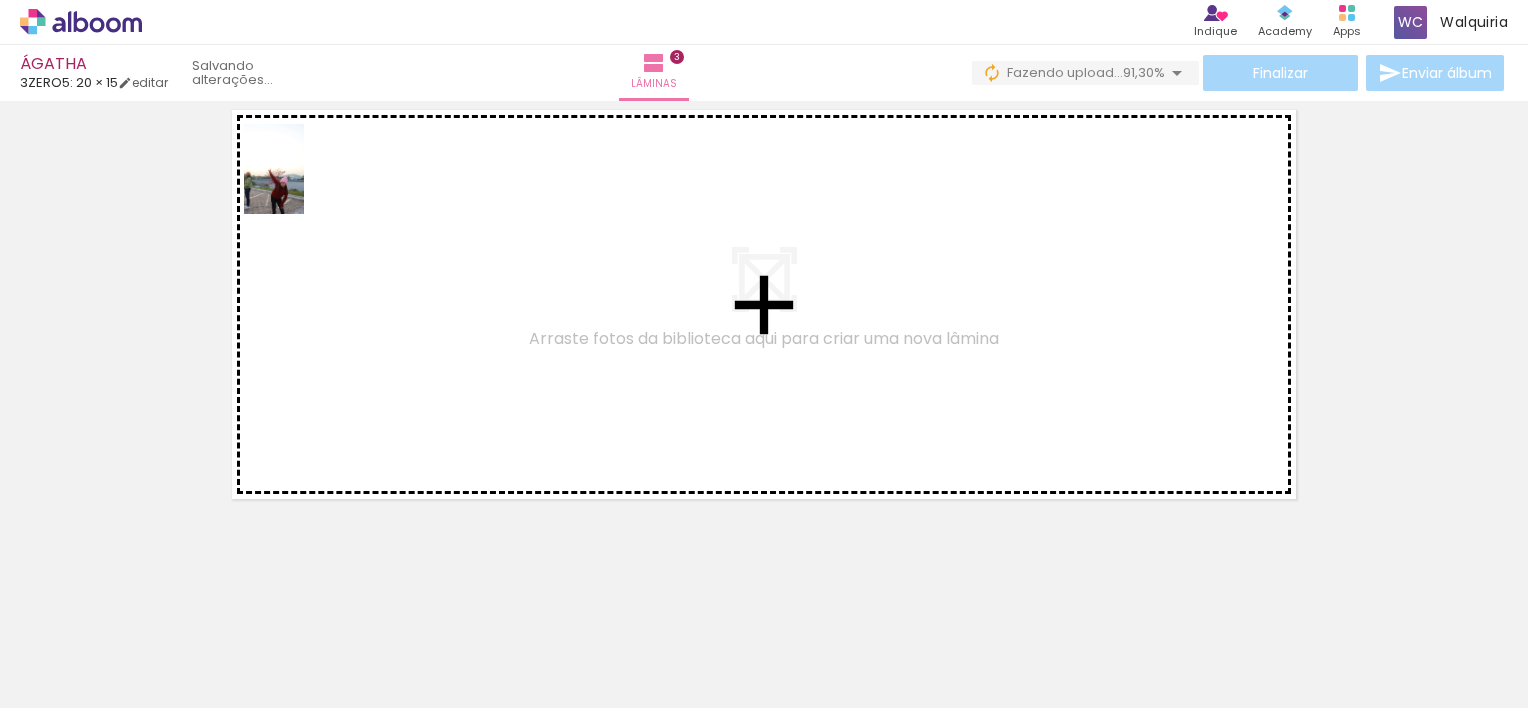drag, startPoint x: 539, startPoint y: 656, endPoint x: 304, endPoint y: 184, distance: 527.26556 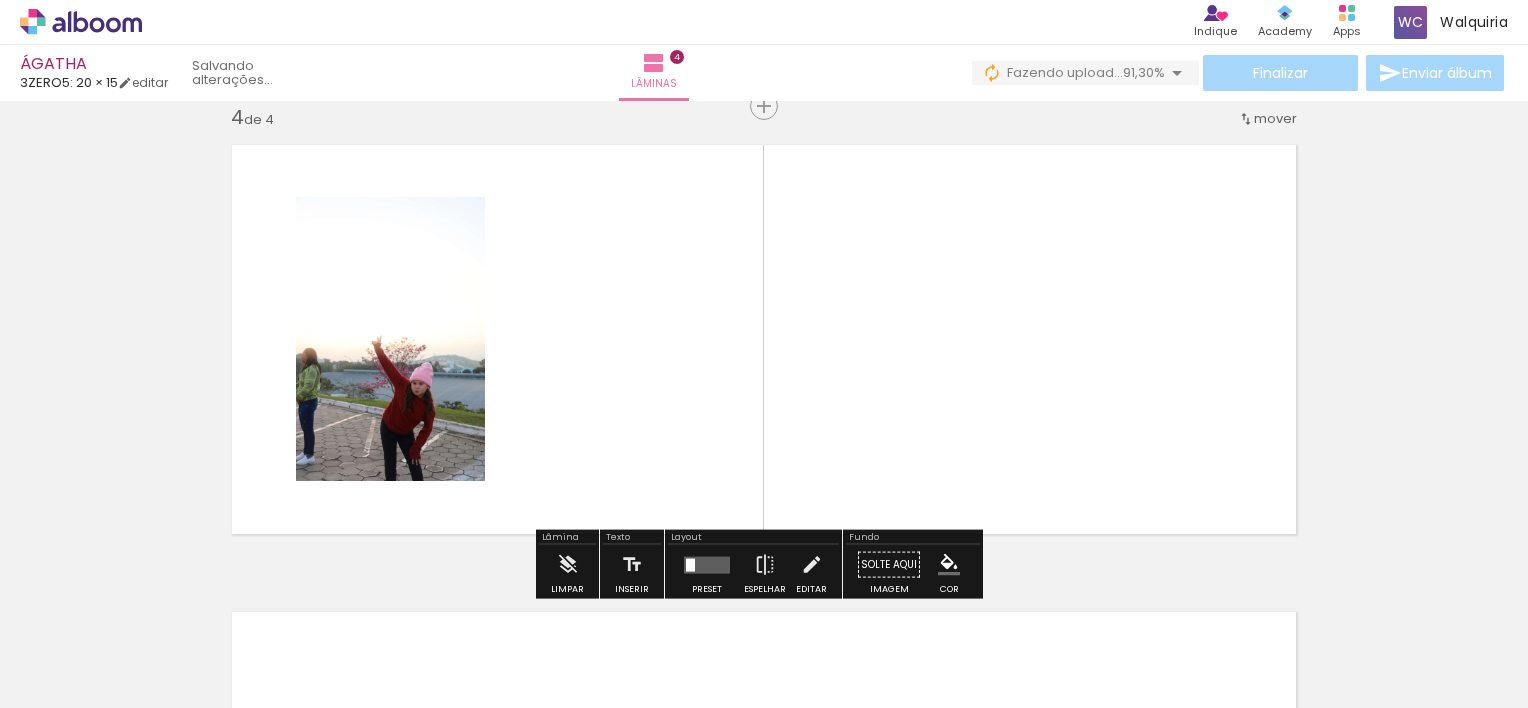 scroll, scrollTop: 1426, scrollLeft: 0, axis: vertical 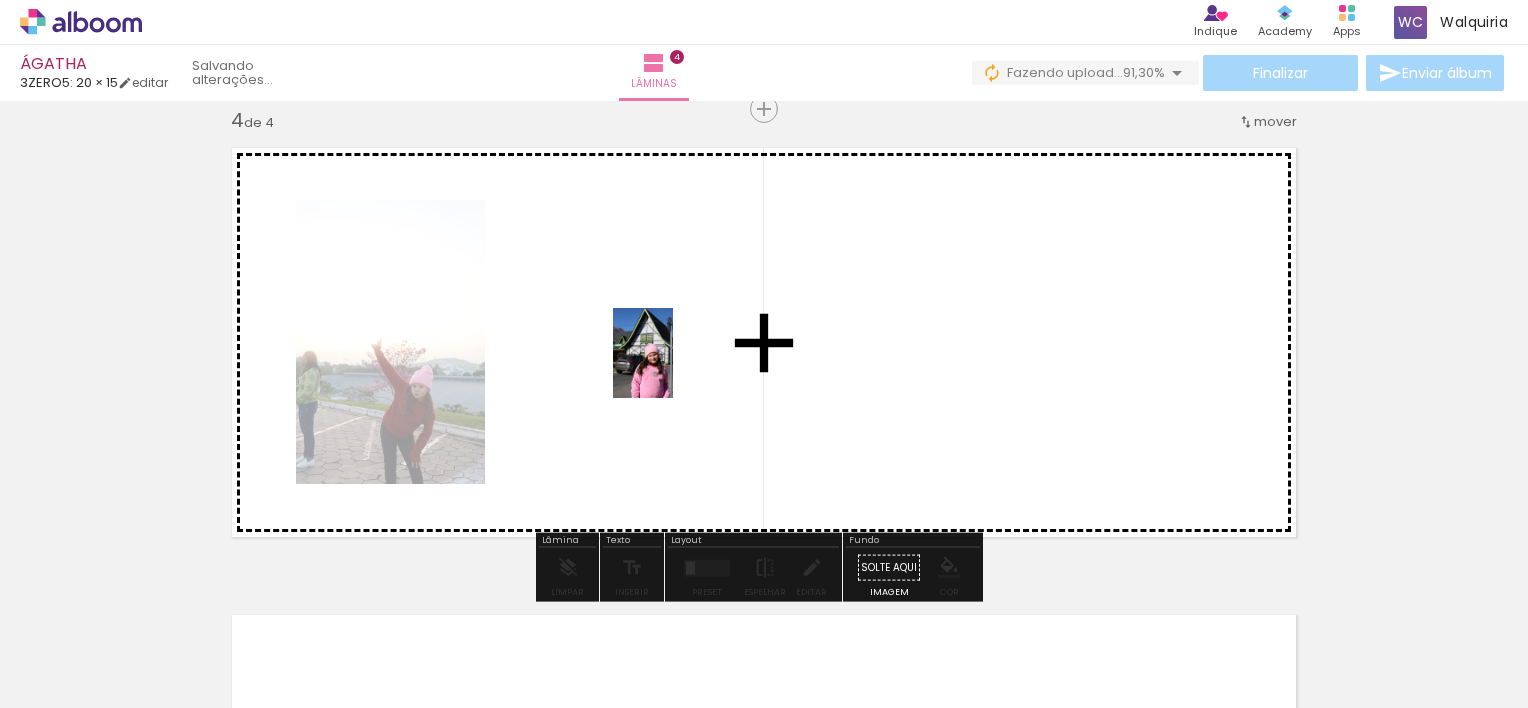 drag, startPoint x: 780, startPoint y: 654, endPoint x: 673, endPoint y: 367, distance: 306.29724 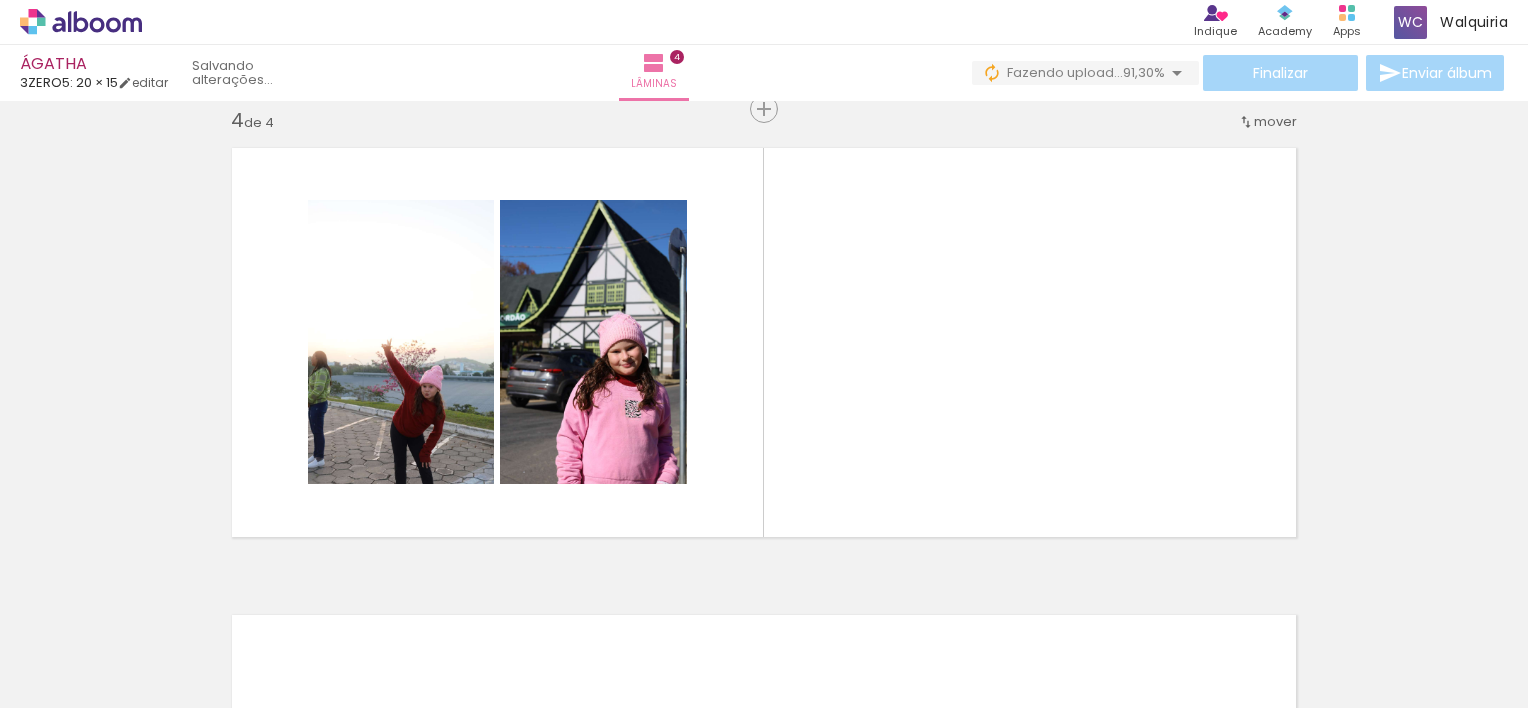 scroll, scrollTop: 0, scrollLeft: 0, axis: both 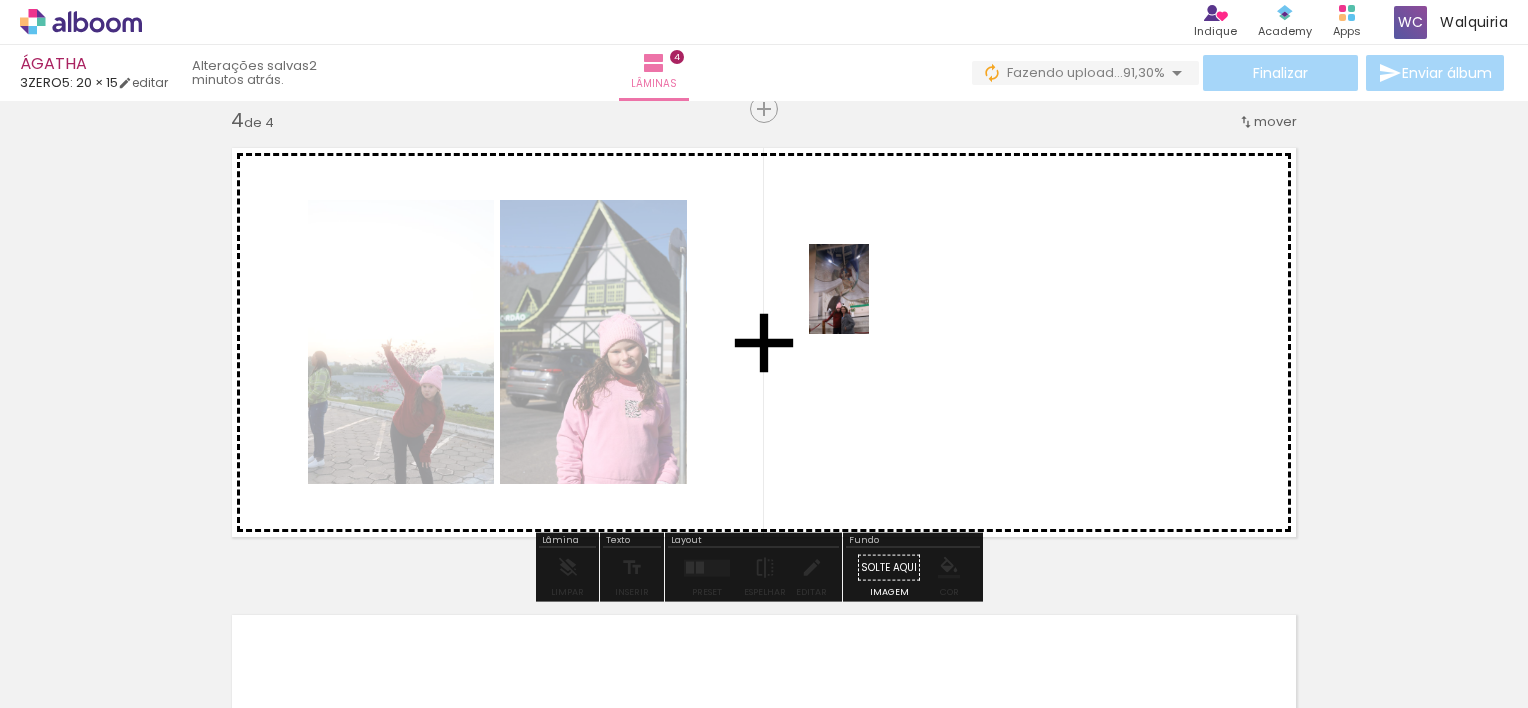 drag, startPoint x: 352, startPoint y: 662, endPoint x: 847, endPoint y: 276, distance: 627.71094 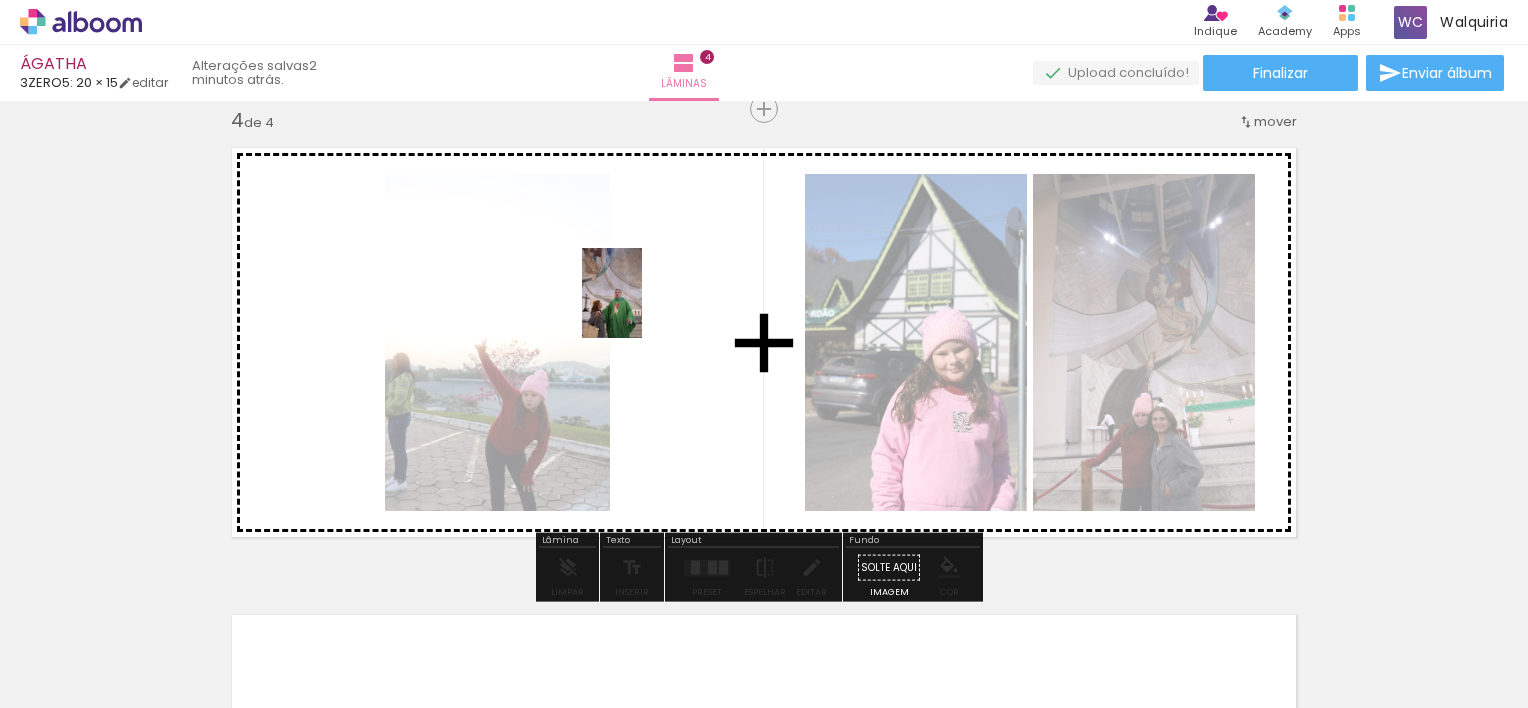 drag, startPoint x: 448, startPoint y: 616, endPoint x: 642, endPoint y: 308, distance: 364.0055 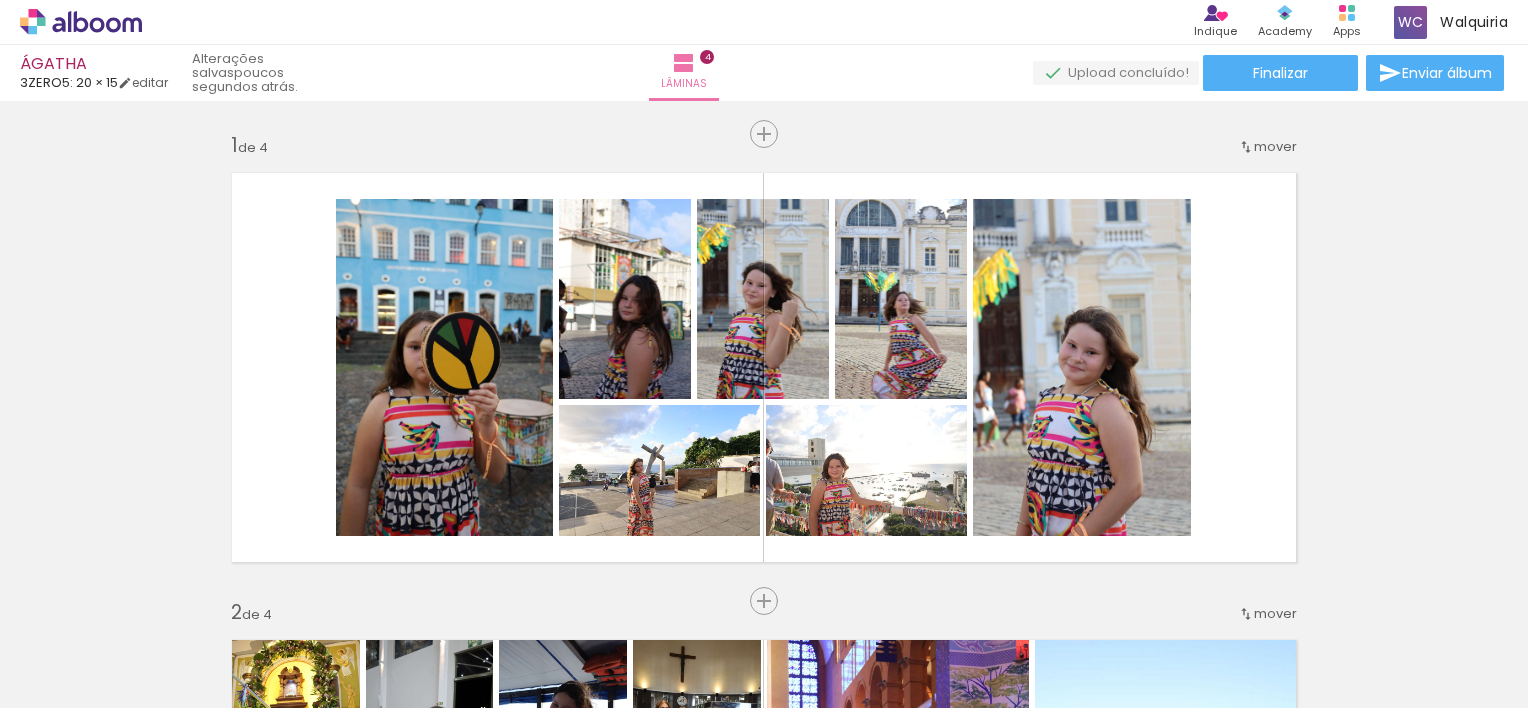 scroll, scrollTop: 0, scrollLeft: 0, axis: both 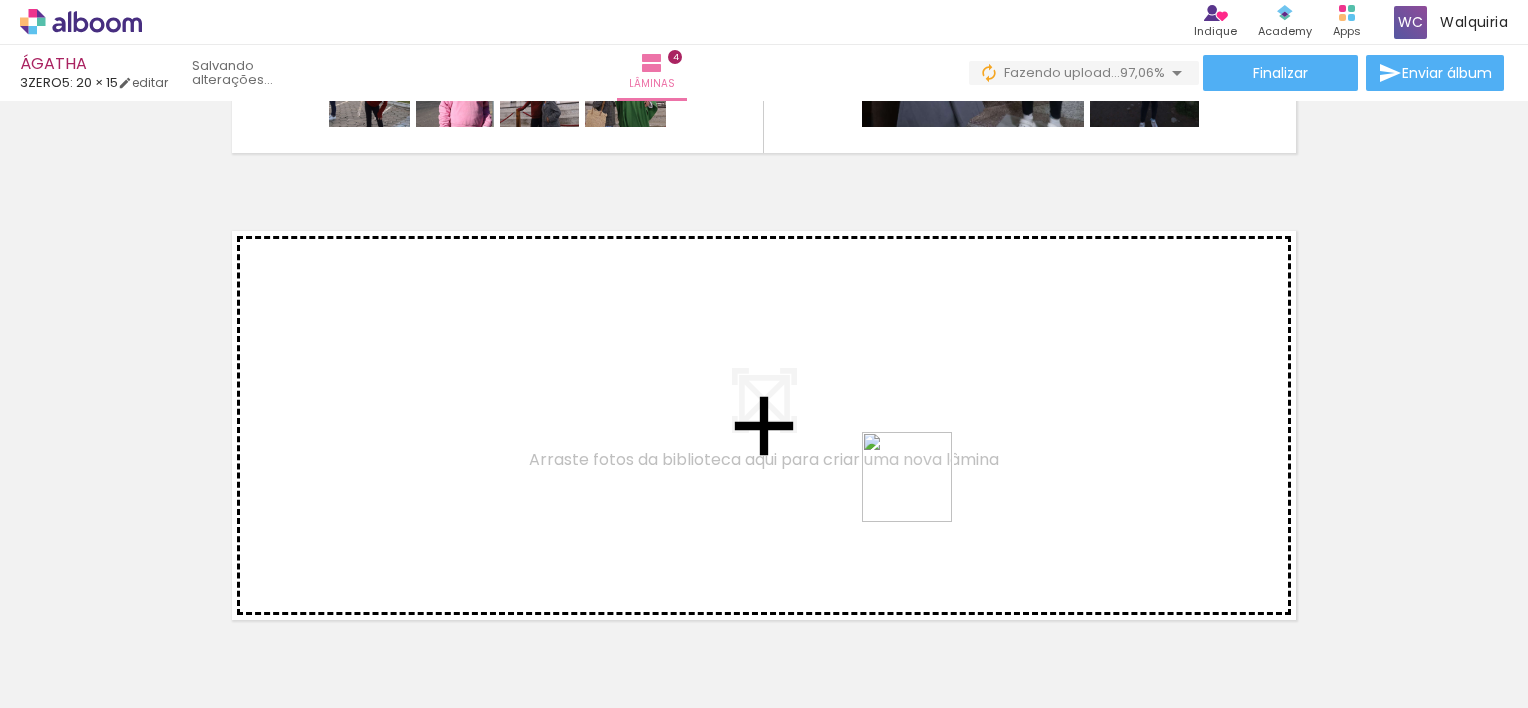 drag, startPoint x: 900, startPoint y: 648, endPoint x: 950, endPoint y: 401, distance: 252.00992 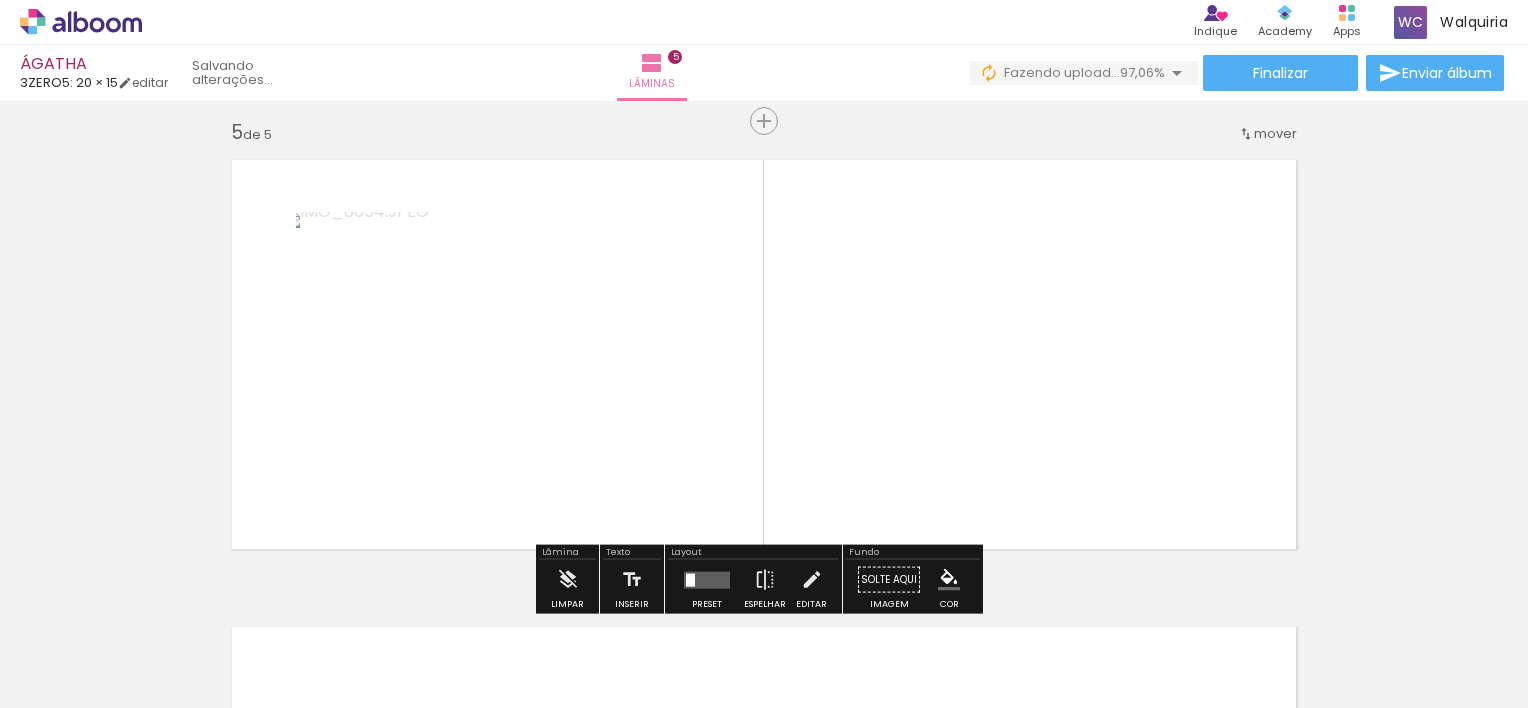 scroll, scrollTop: 1893, scrollLeft: 0, axis: vertical 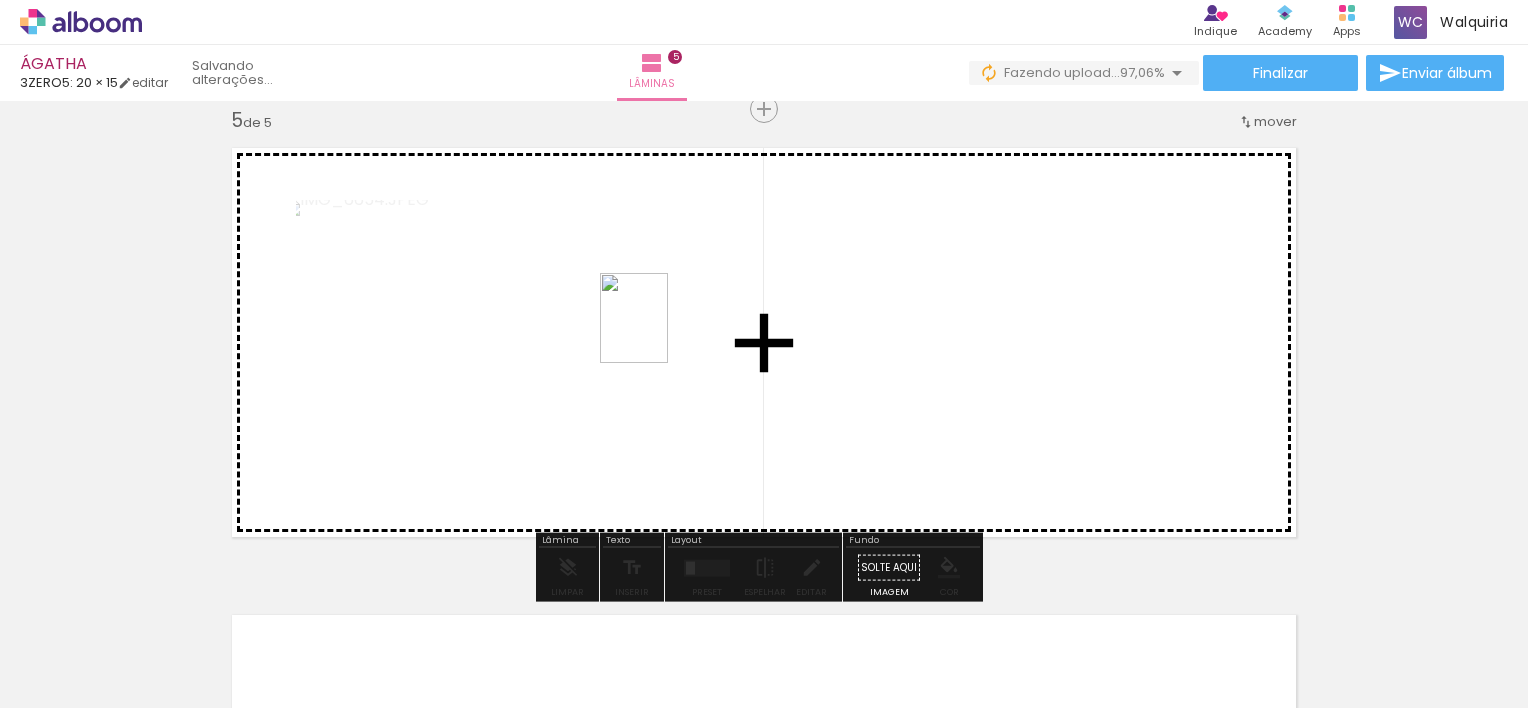 drag, startPoint x: 1007, startPoint y: 654, endPoint x: 649, endPoint y: 329, distance: 483.51733 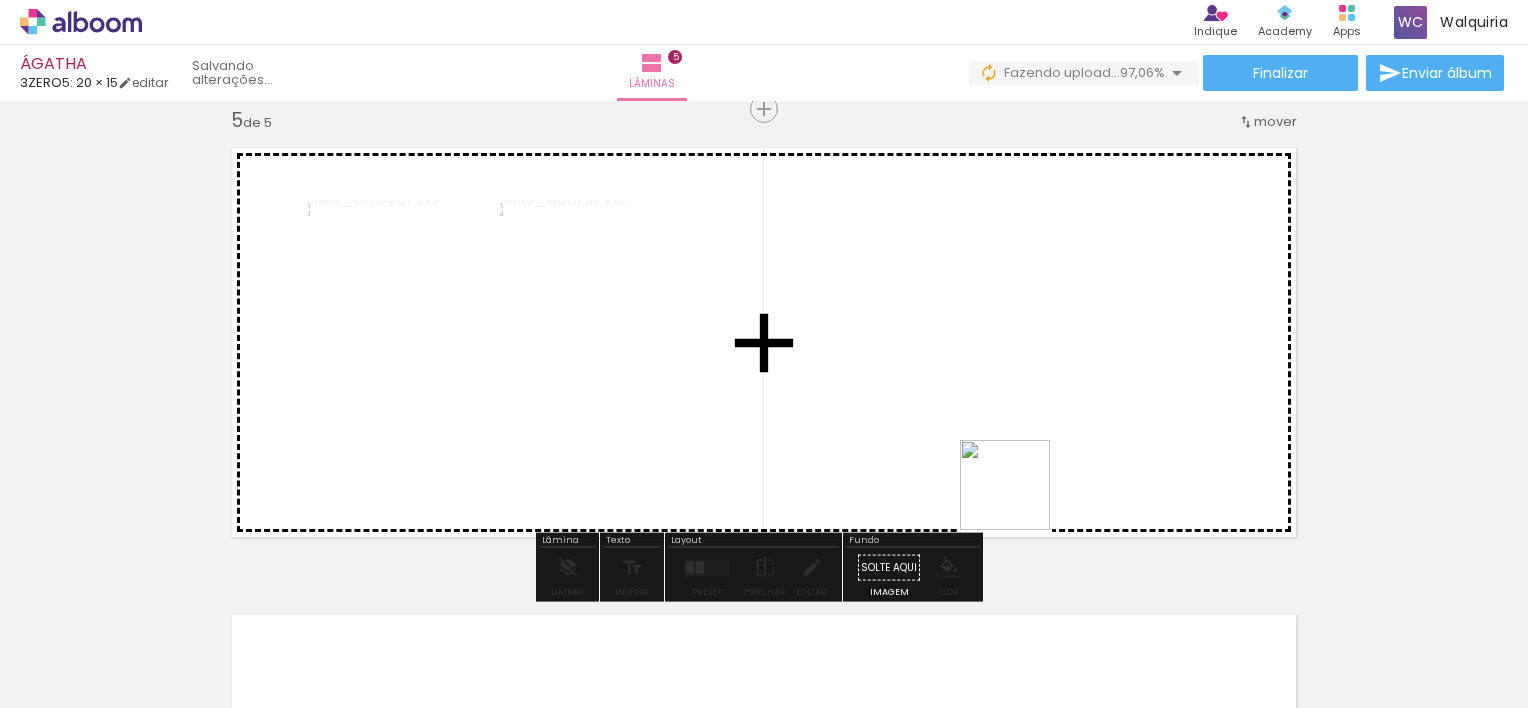 drag, startPoint x: 1139, startPoint y: 681, endPoint x: 992, endPoint y: 422, distance: 297.80865 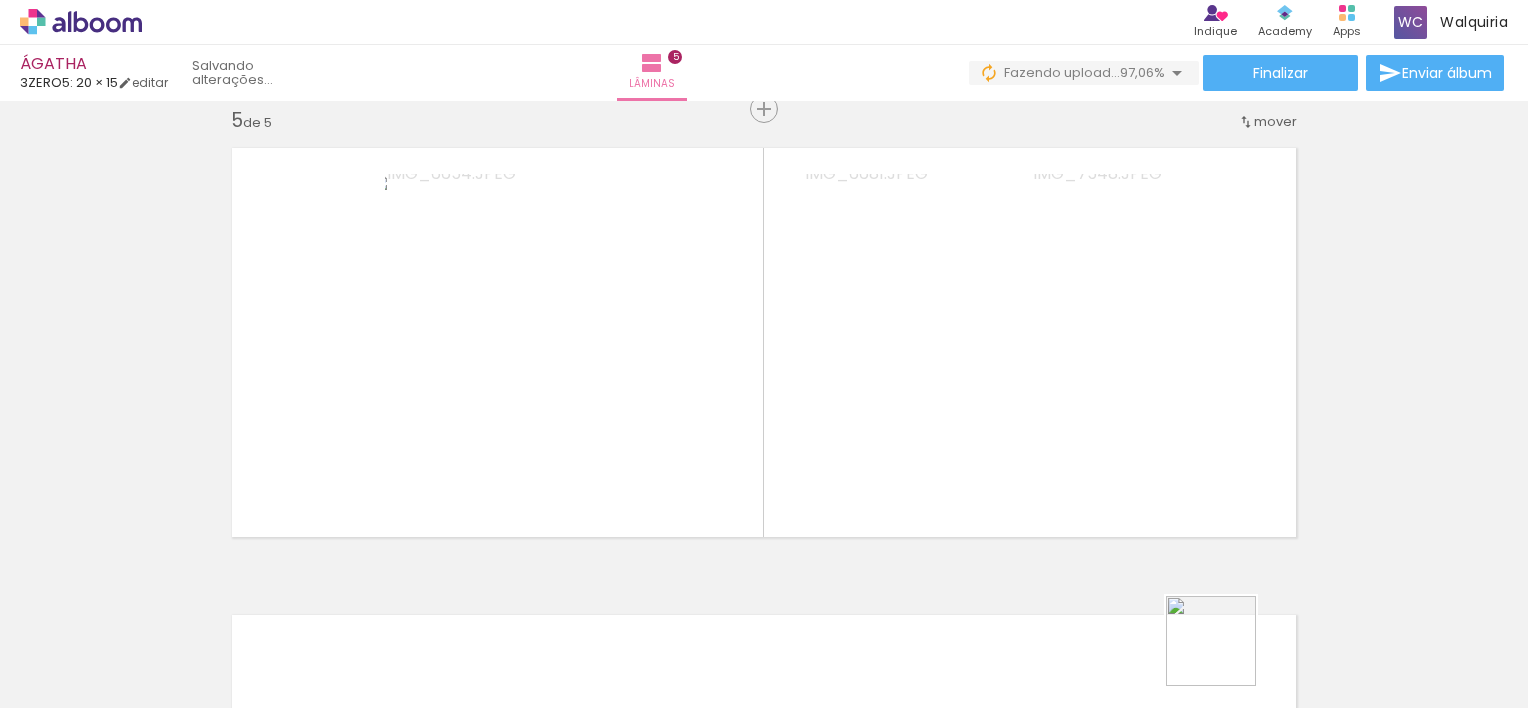 drag, startPoint x: 1327, startPoint y: 664, endPoint x: 1036, endPoint y: 591, distance: 300.01666 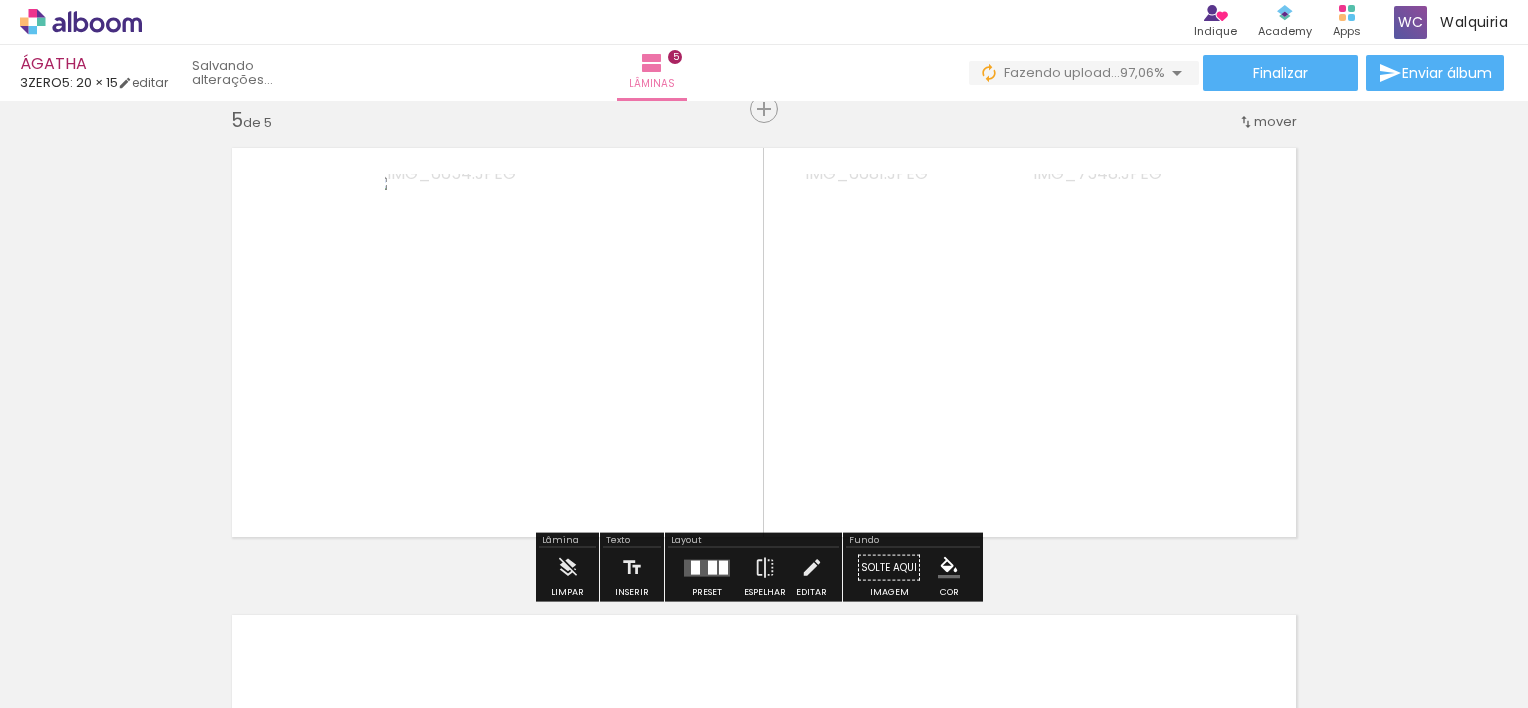 drag, startPoint x: 884, startPoint y: 528, endPoint x: 862, endPoint y: 506, distance: 31.112698 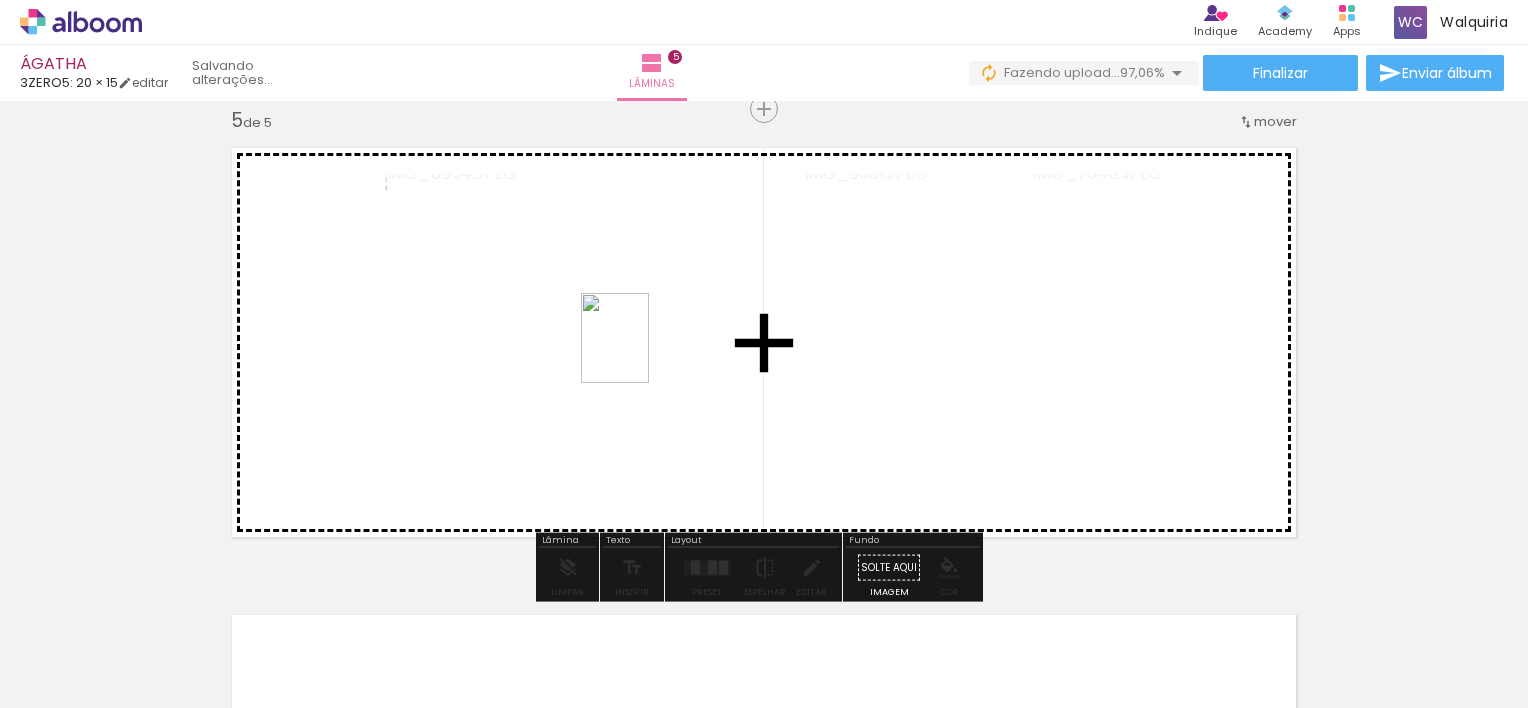 drag, startPoint x: 1328, startPoint y: 665, endPoint x: 701, endPoint y: 359, distance: 697.6855 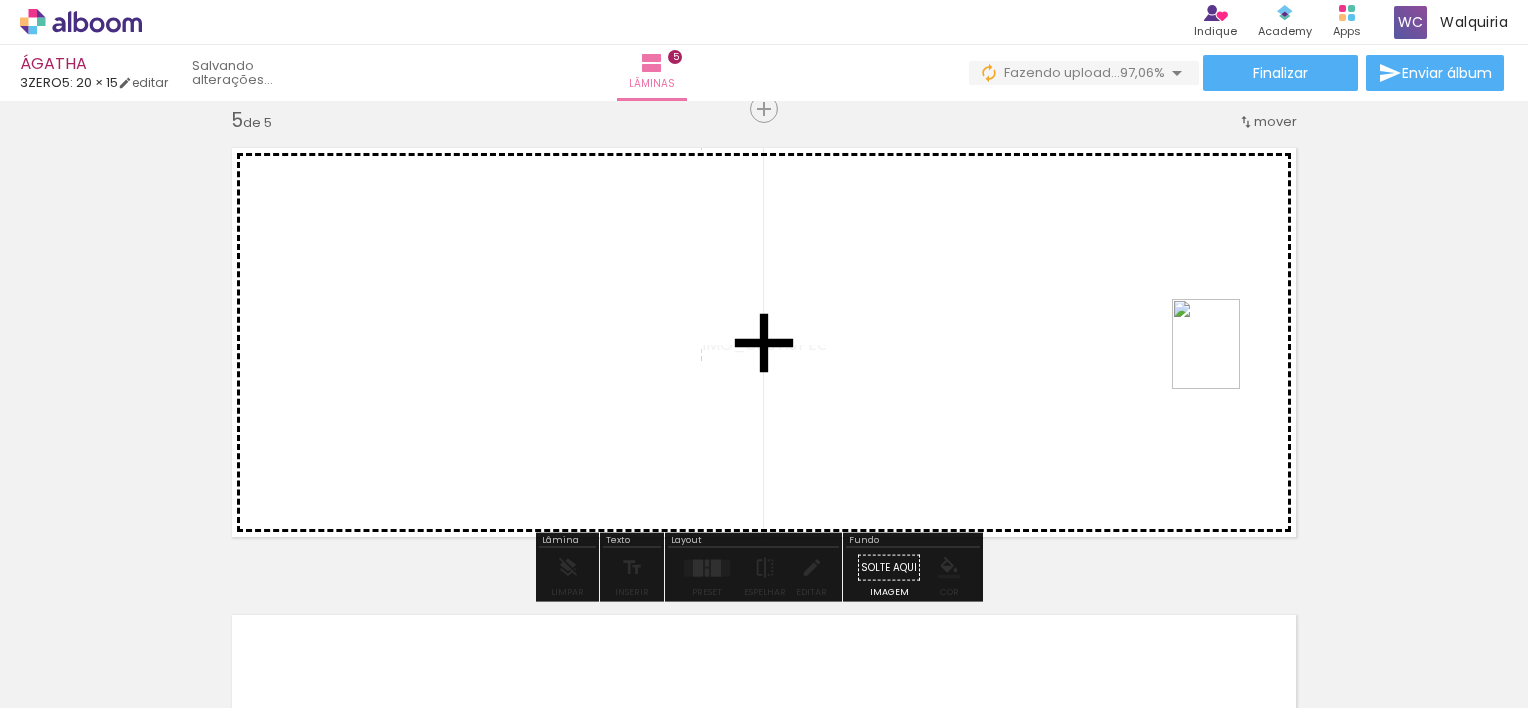 drag, startPoint x: 1250, startPoint y: 669, endPoint x: 1232, endPoint y: 357, distance: 312.5188 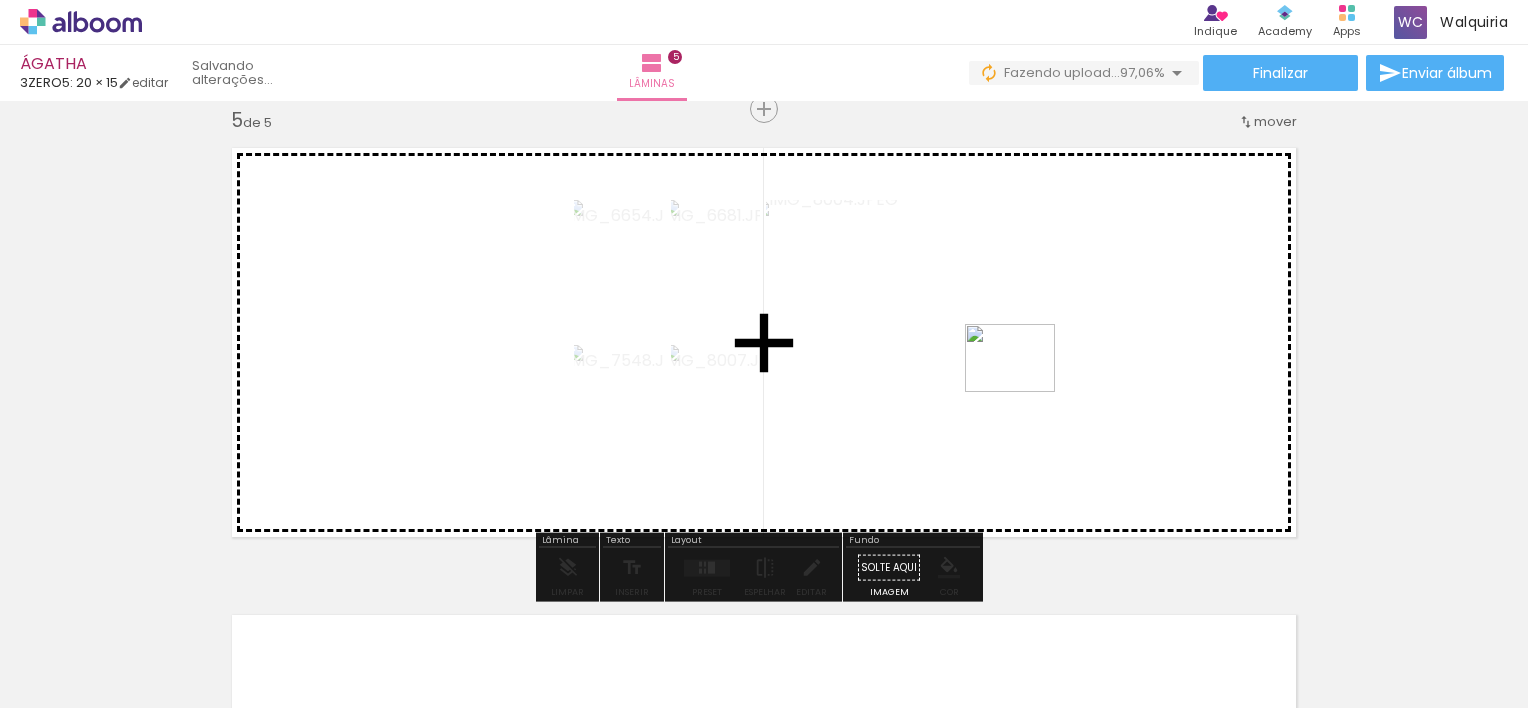 drag, startPoint x: 1450, startPoint y: 673, endPoint x: 1025, endPoint y: 384, distance: 513.95135 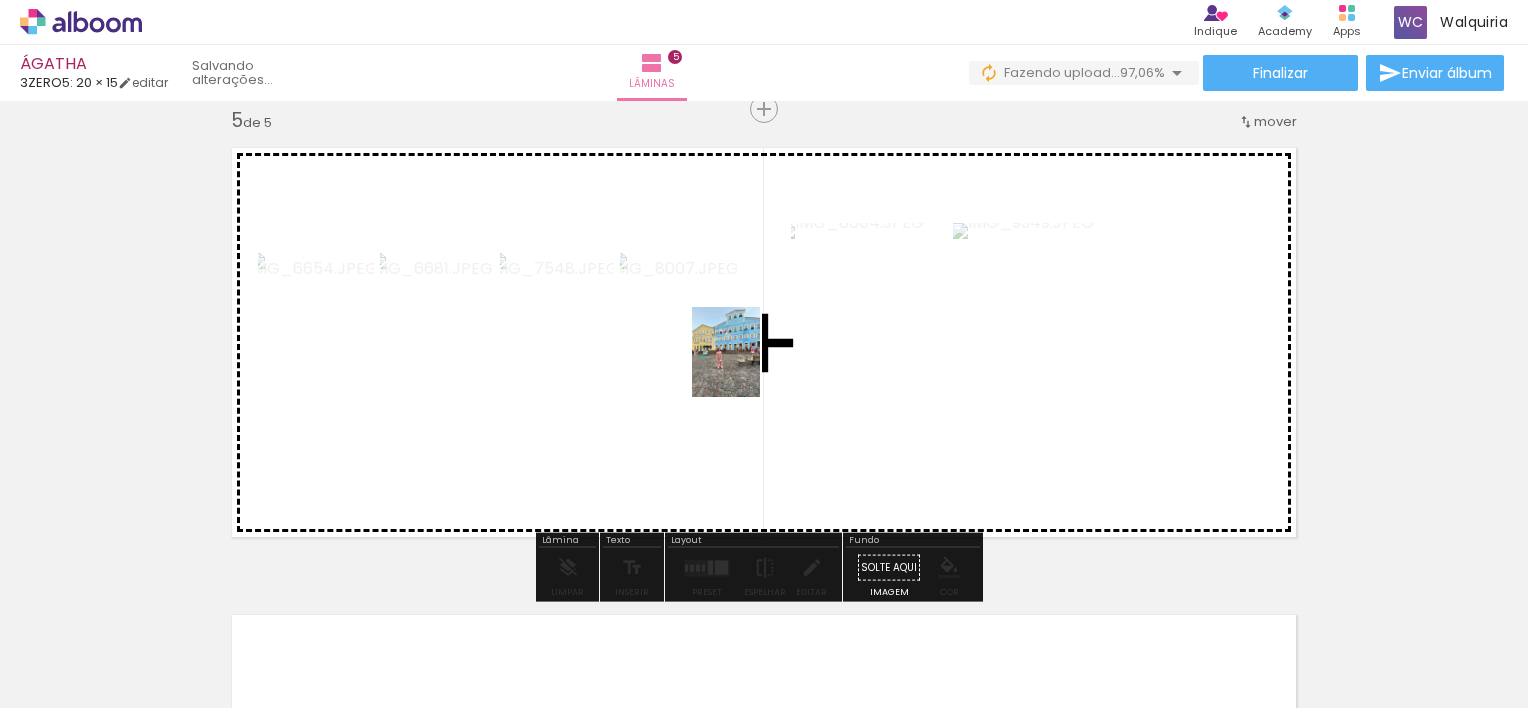 drag, startPoint x: 671, startPoint y: 652, endPoint x: 753, endPoint y: 365, distance: 298.4845 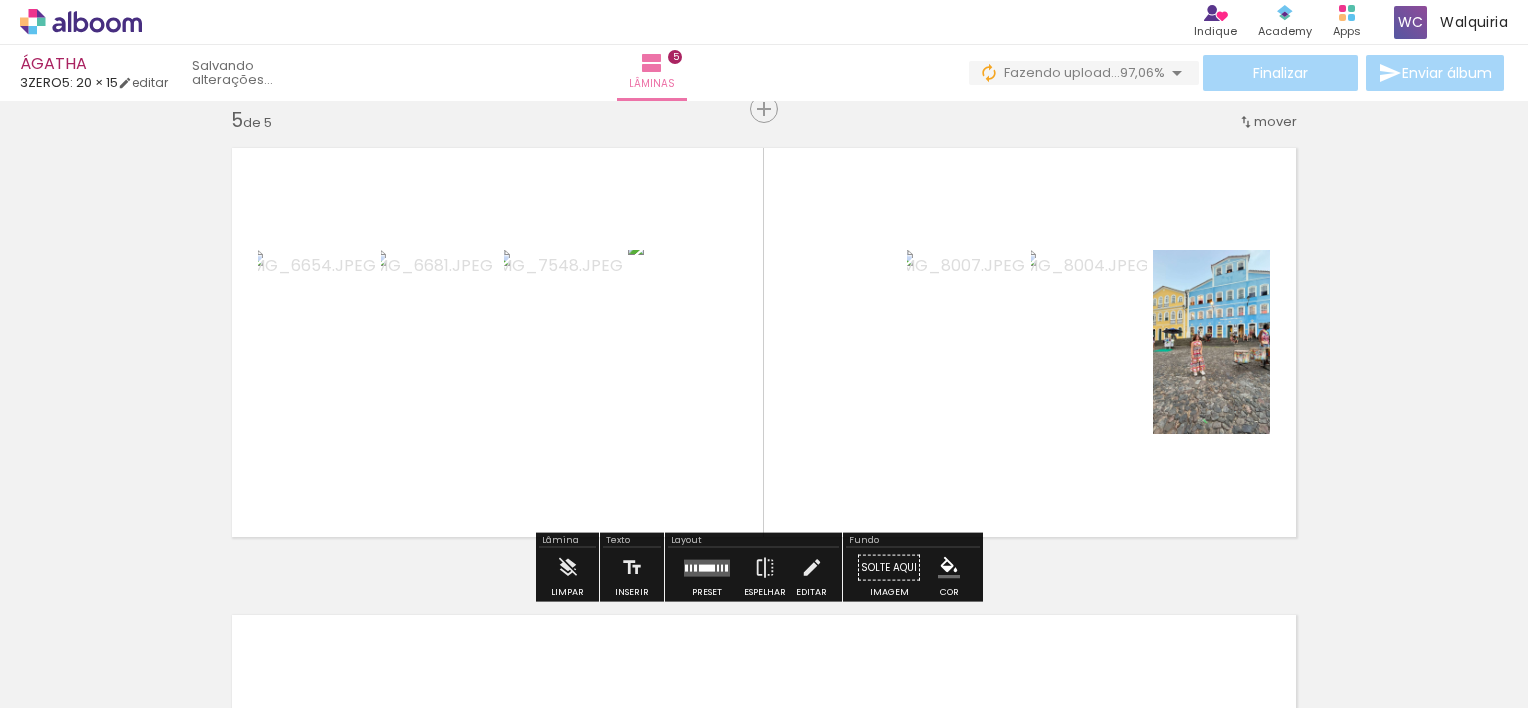 drag, startPoint x: 1504, startPoint y: 545, endPoint x: 1524, endPoint y: 589, distance: 48.332184 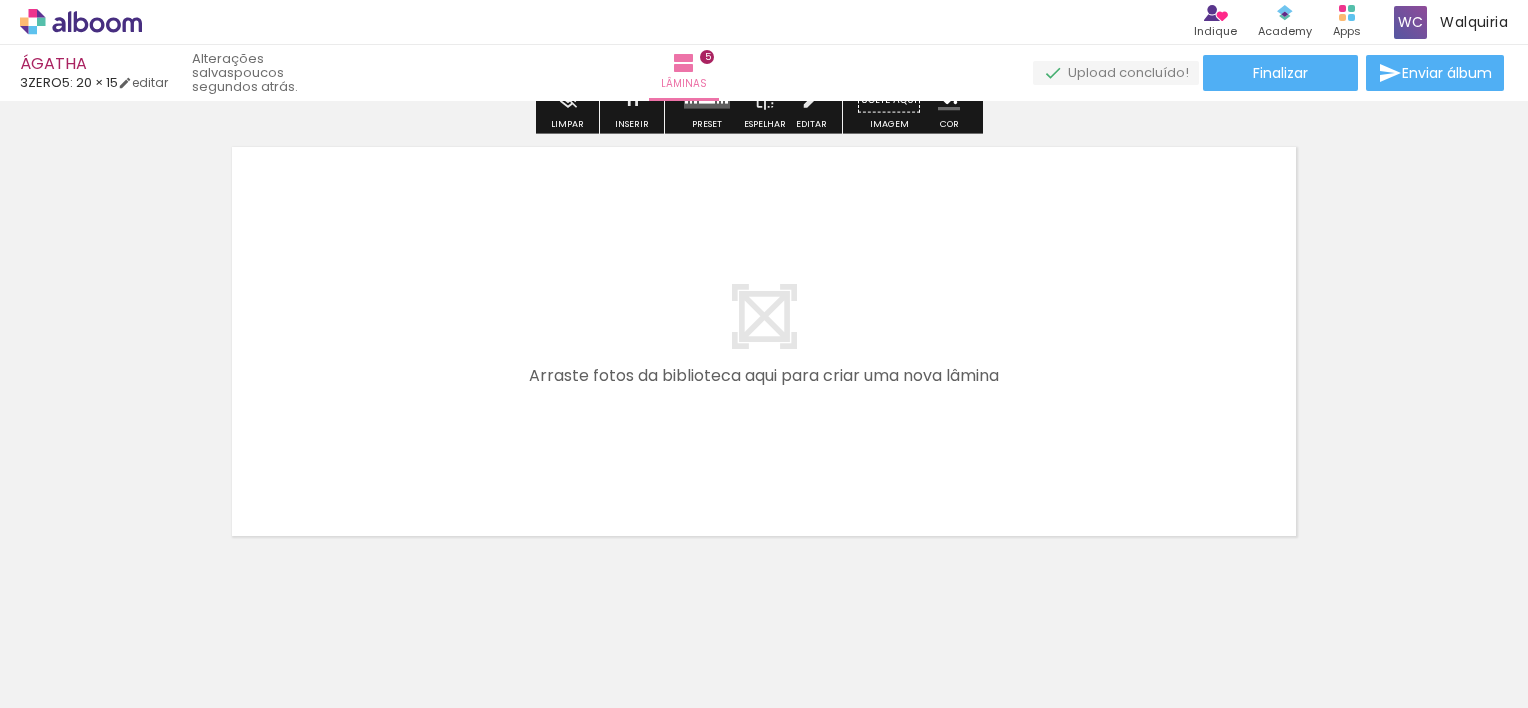scroll, scrollTop: 2397, scrollLeft: 0, axis: vertical 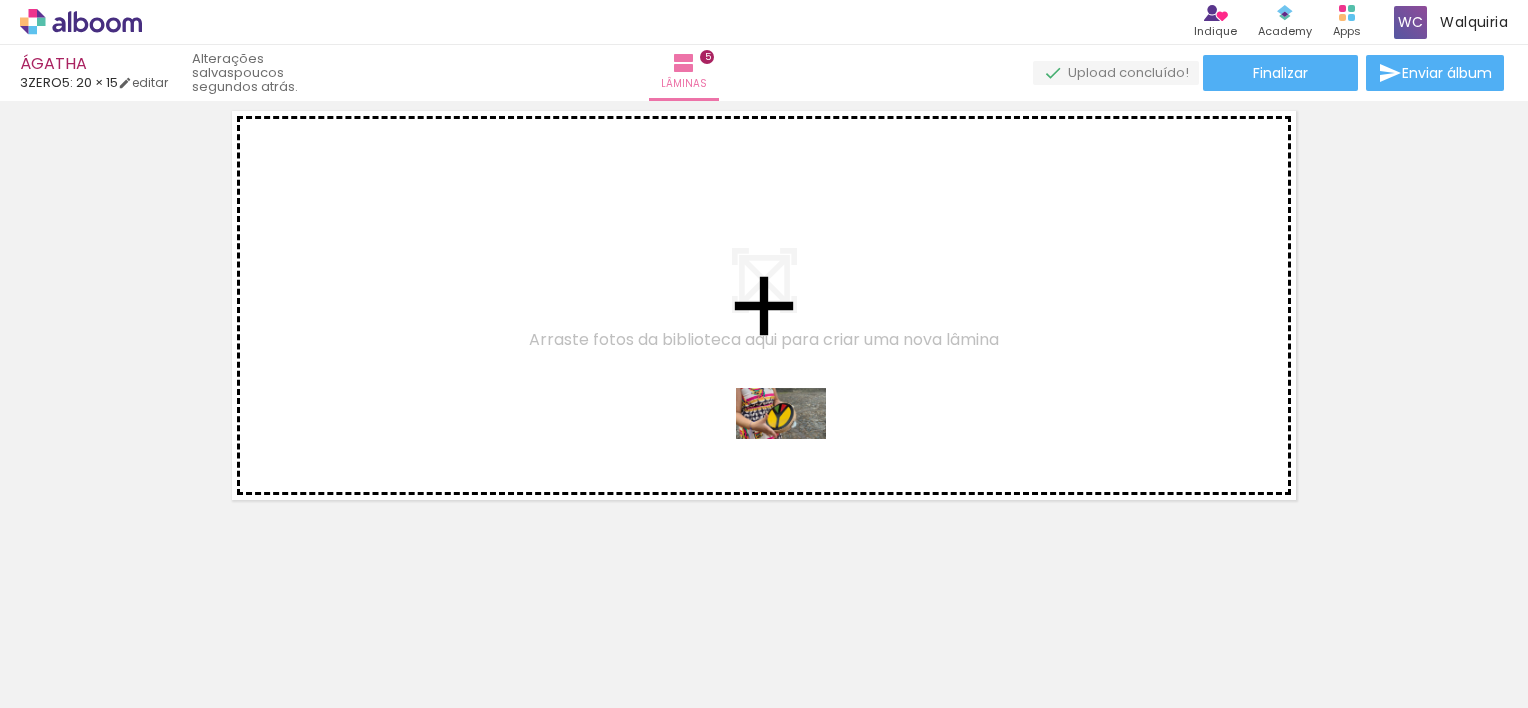drag, startPoint x: 779, startPoint y: 646, endPoint x: 796, endPoint y: 442, distance: 204.7071 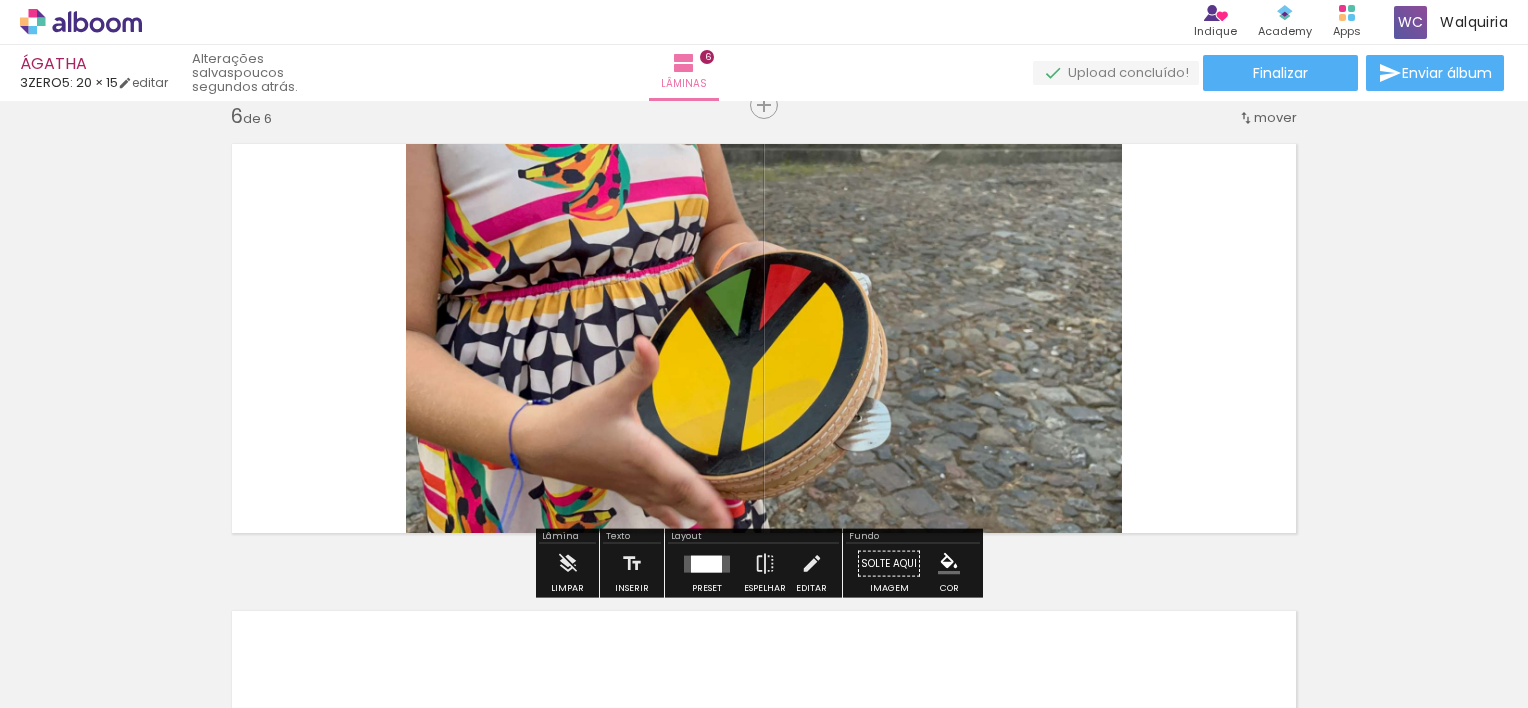 scroll, scrollTop: 2360, scrollLeft: 0, axis: vertical 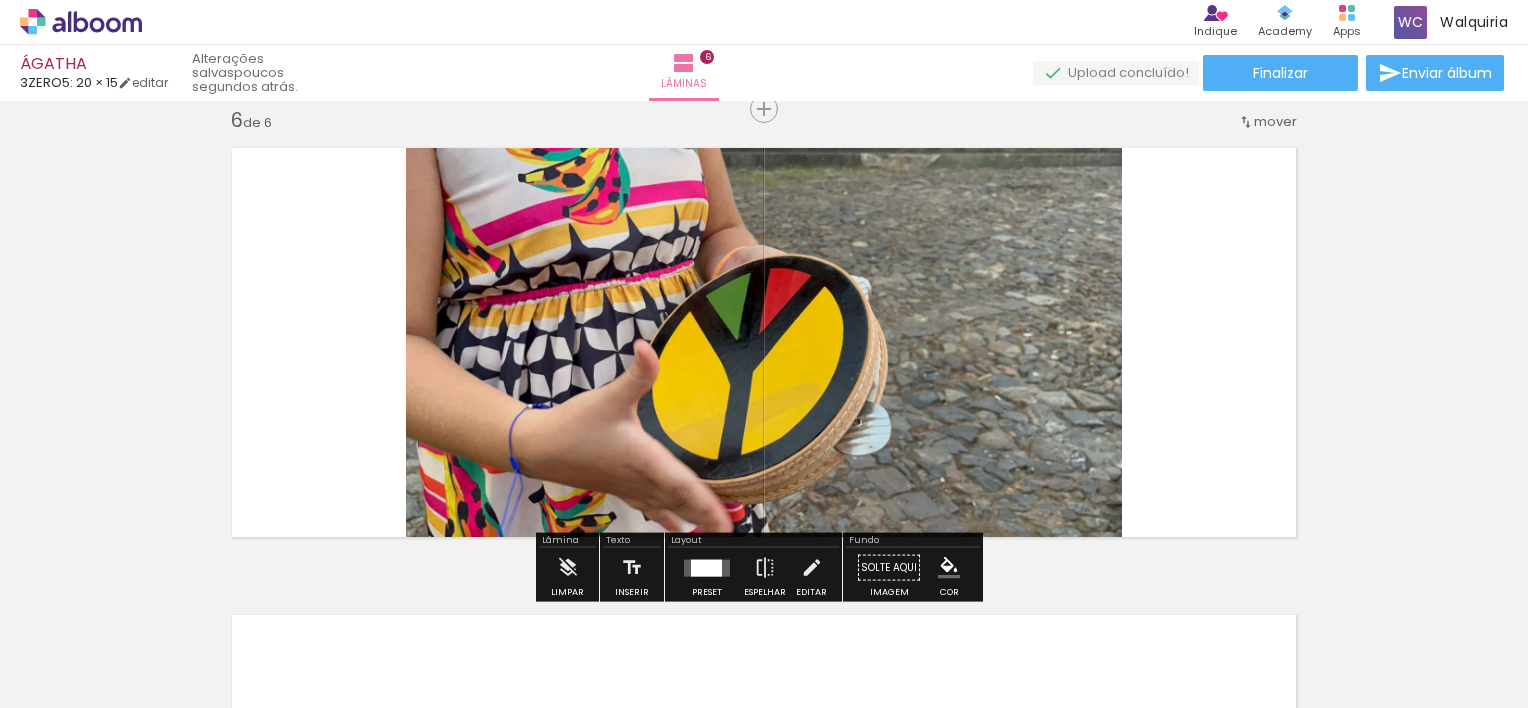 click on "Inserir lâmina 1  de 6  Inserir lâmina 2  de 6  Inserir lâmina 3  de 6  Inserir lâmina 4  de 6  Inserir lâmina 5  de 6  Inserir lâmina 6  de 6" at bounding box center (764, -617) 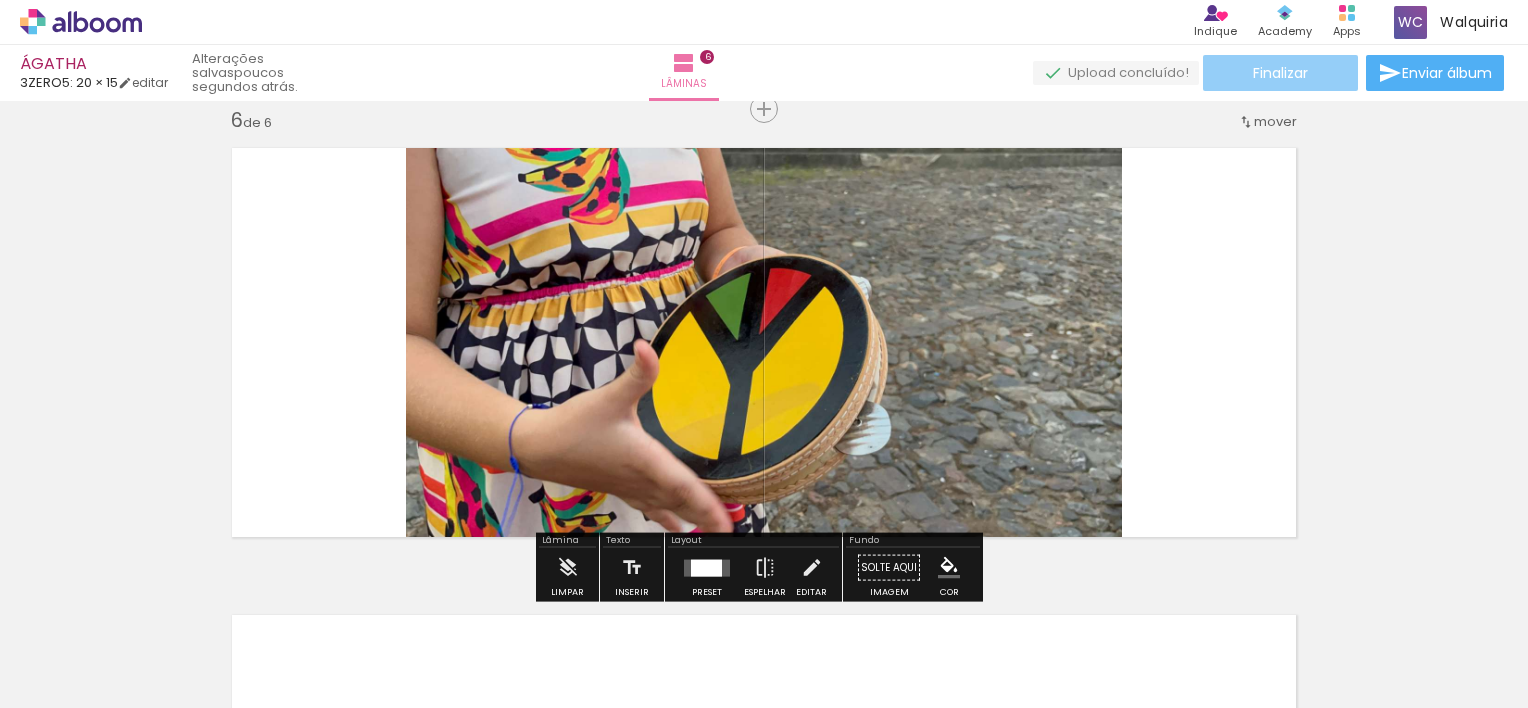 click on "Finalizar" 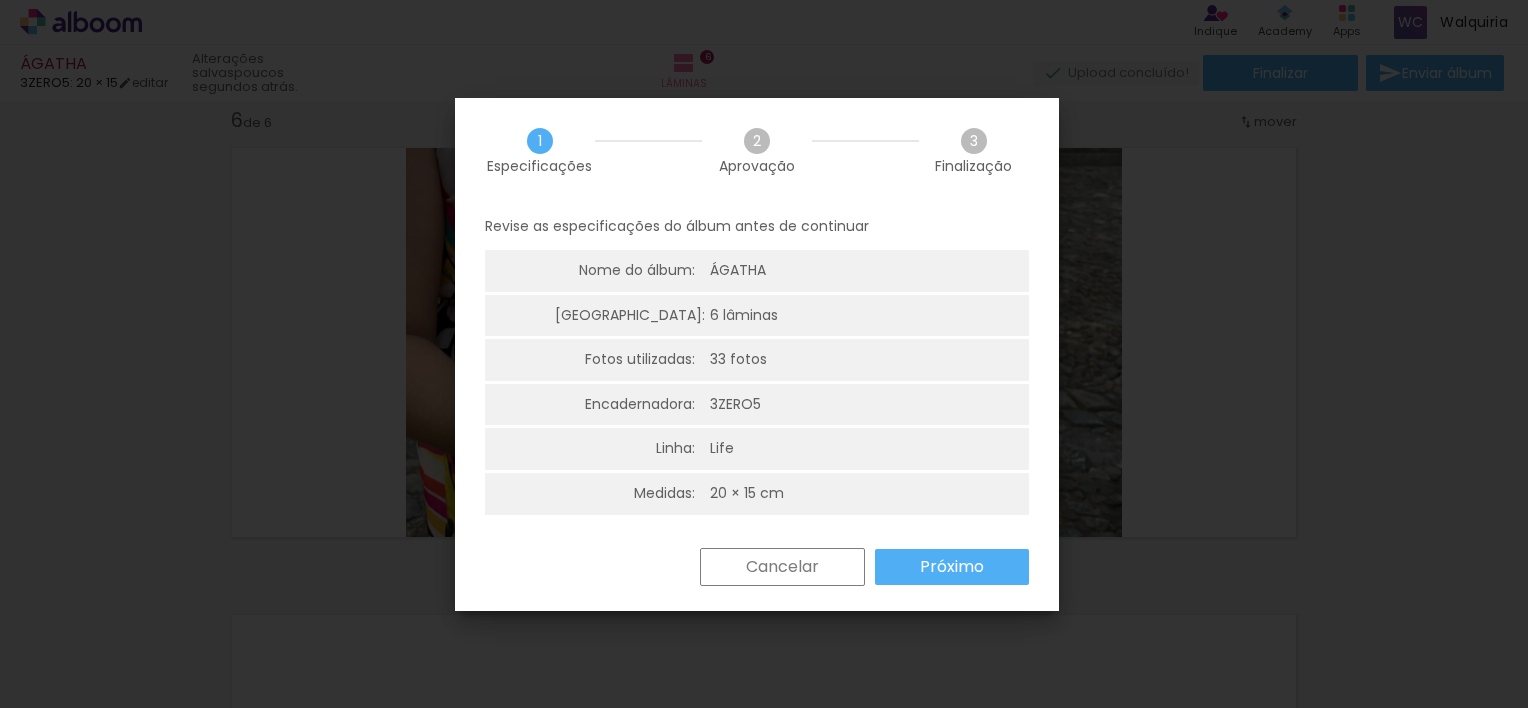 click on "Próximo" at bounding box center (952, 567) 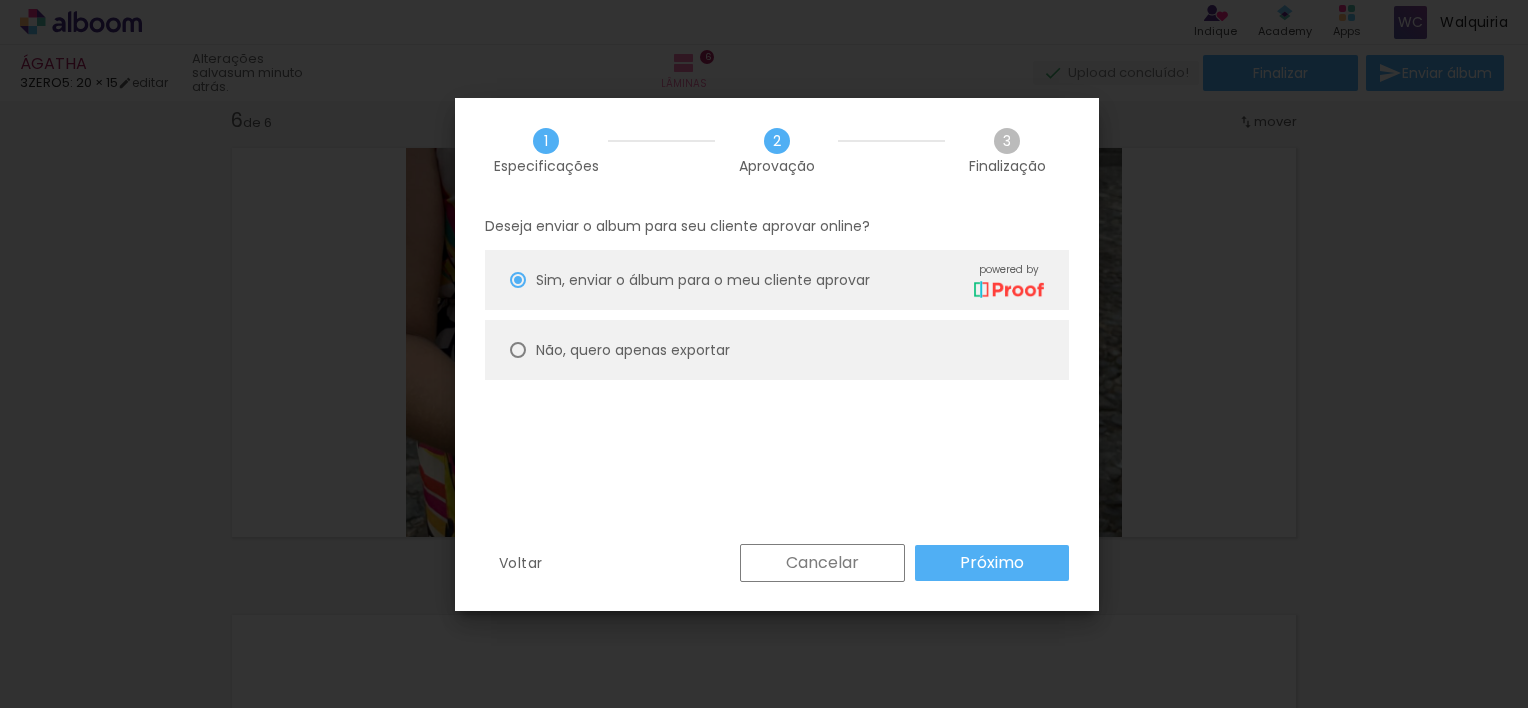click on "Próximo" at bounding box center (0, 0) 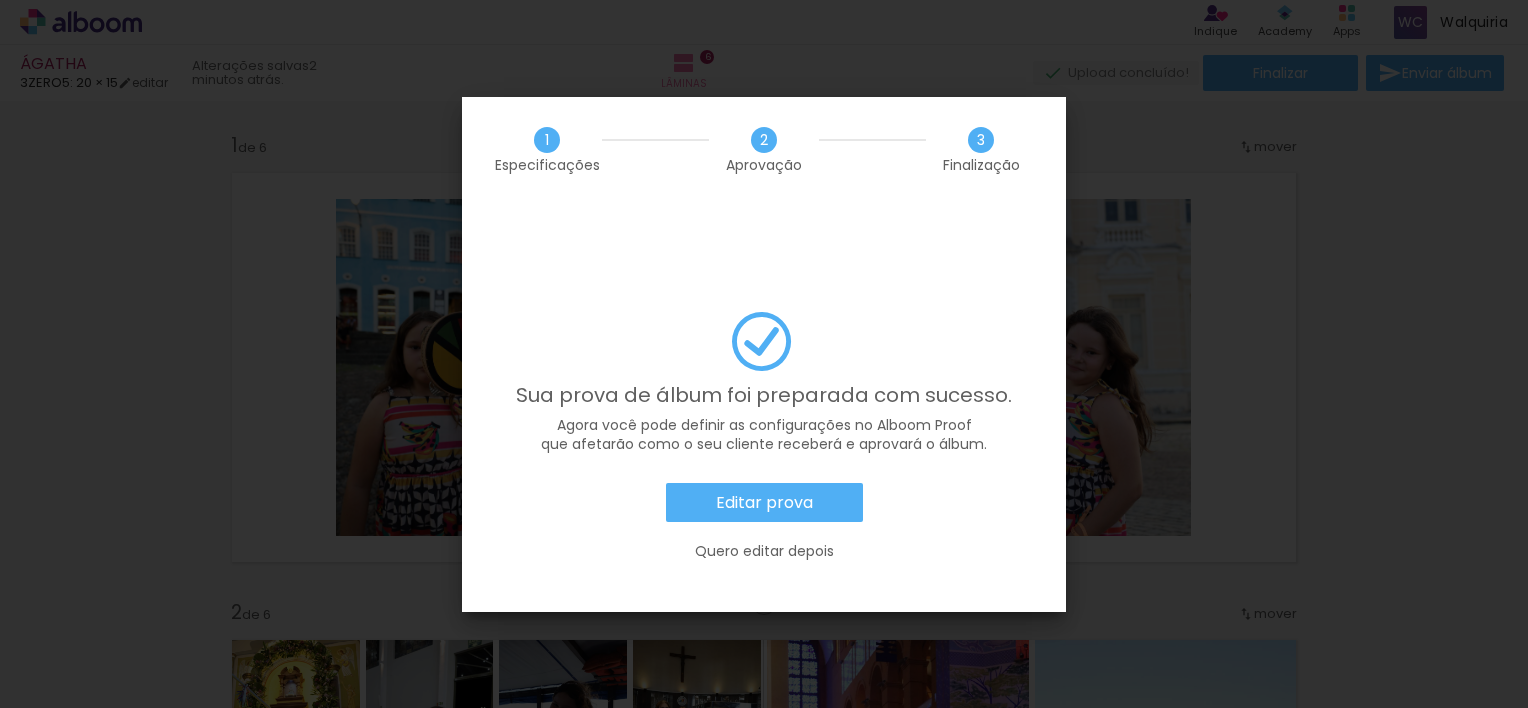 scroll, scrollTop: 0, scrollLeft: 0, axis: both 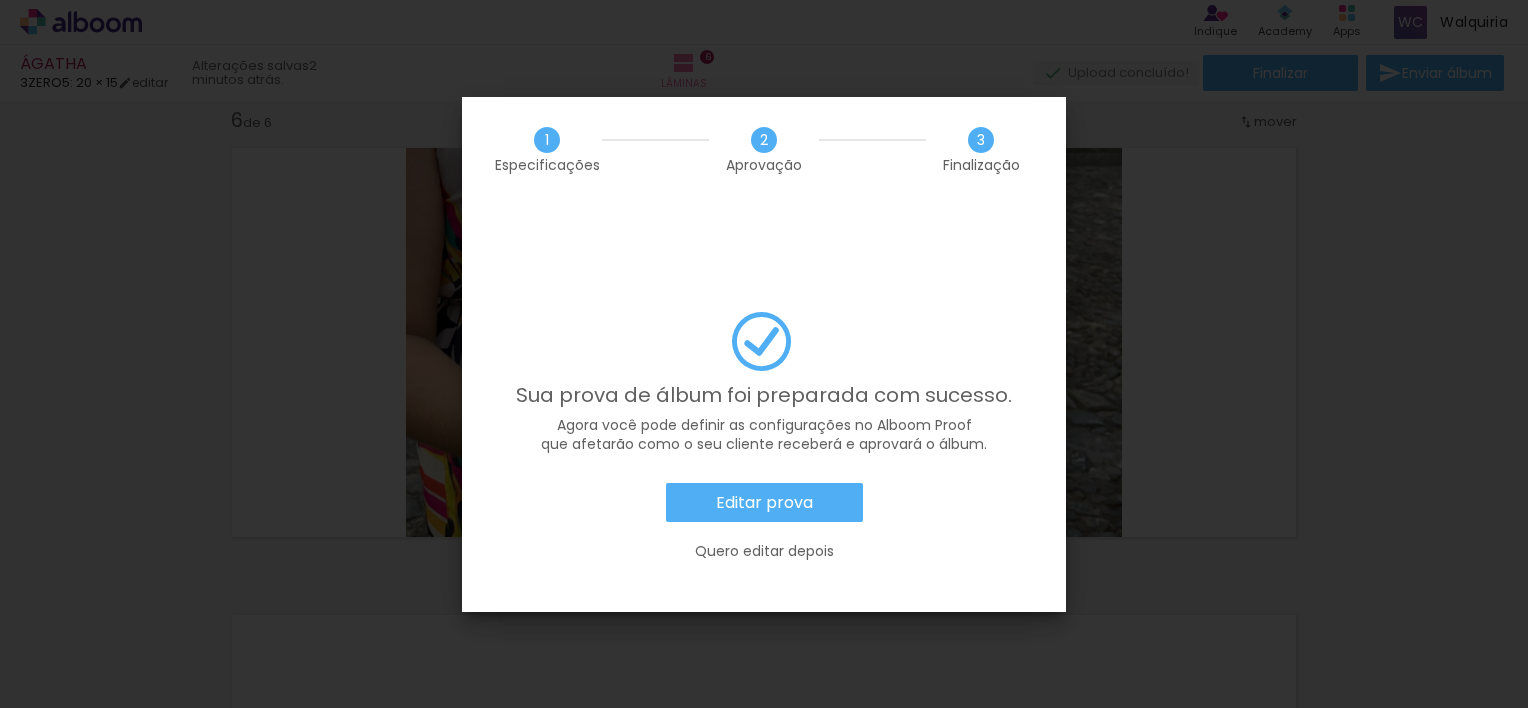 click on "Editar prova" at bounding box center [764, 503] 